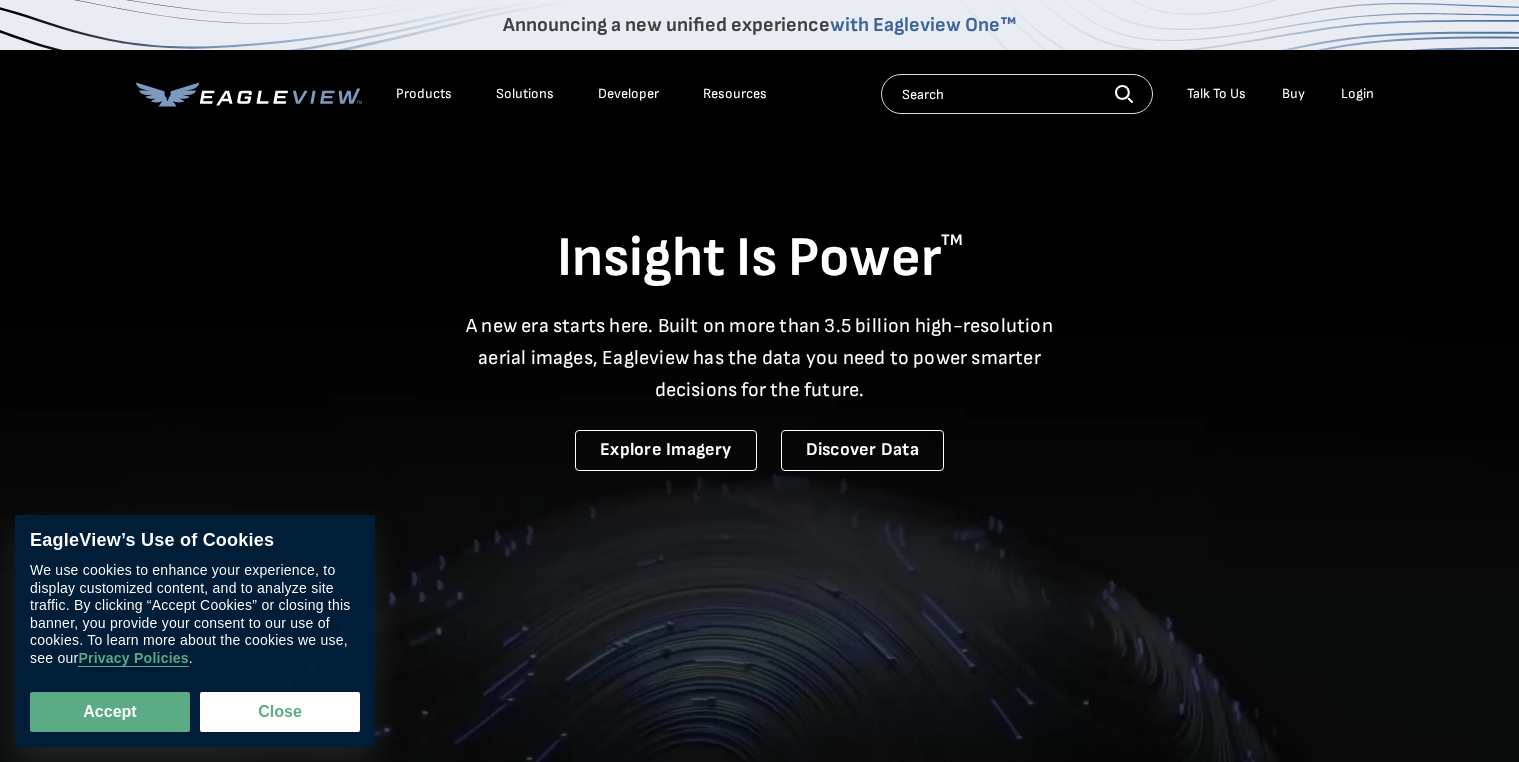 scroll, scrollTop: 0, scrollLeft: 0, axis: both 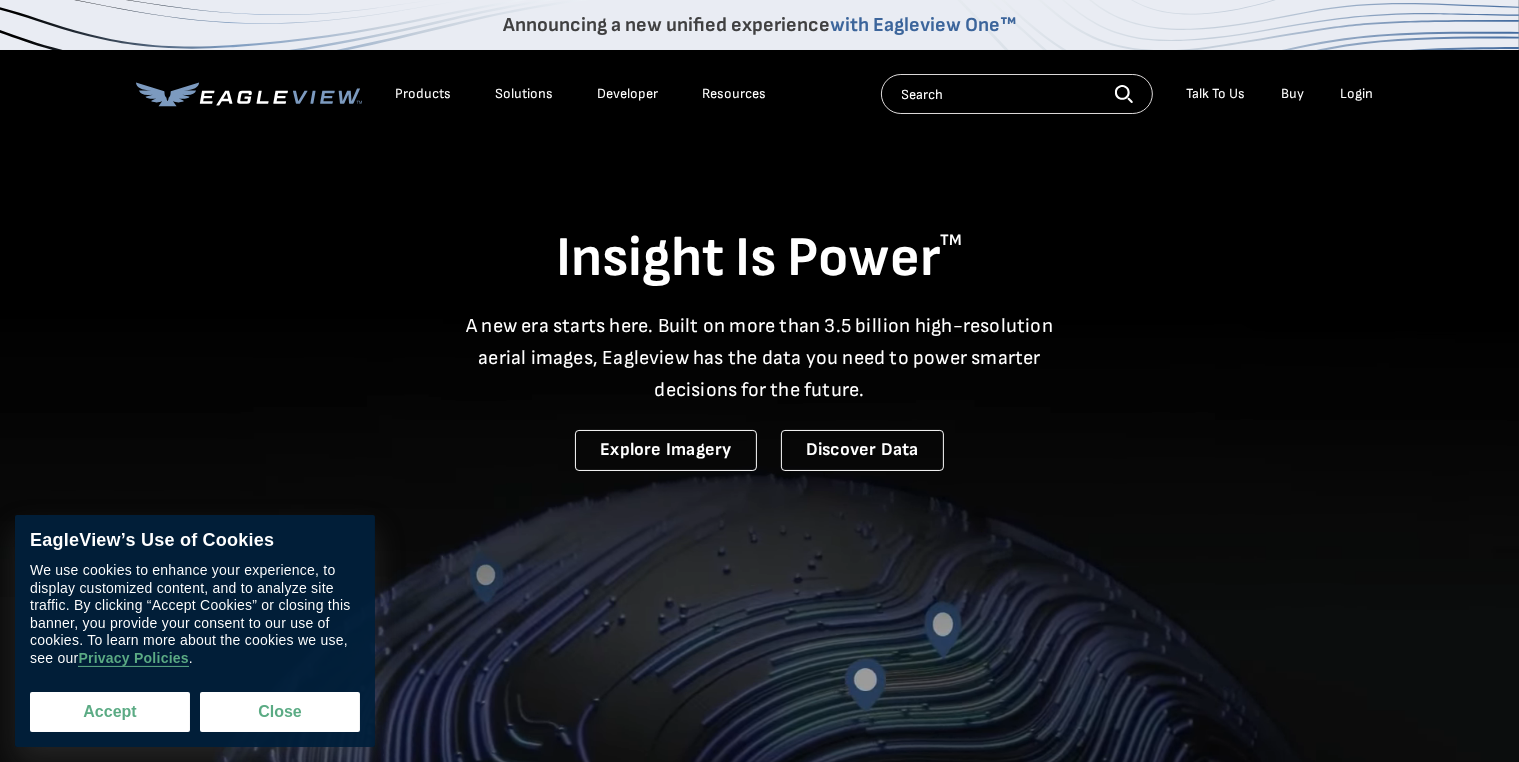 click on "Accept" at bounding box center (110, 712) 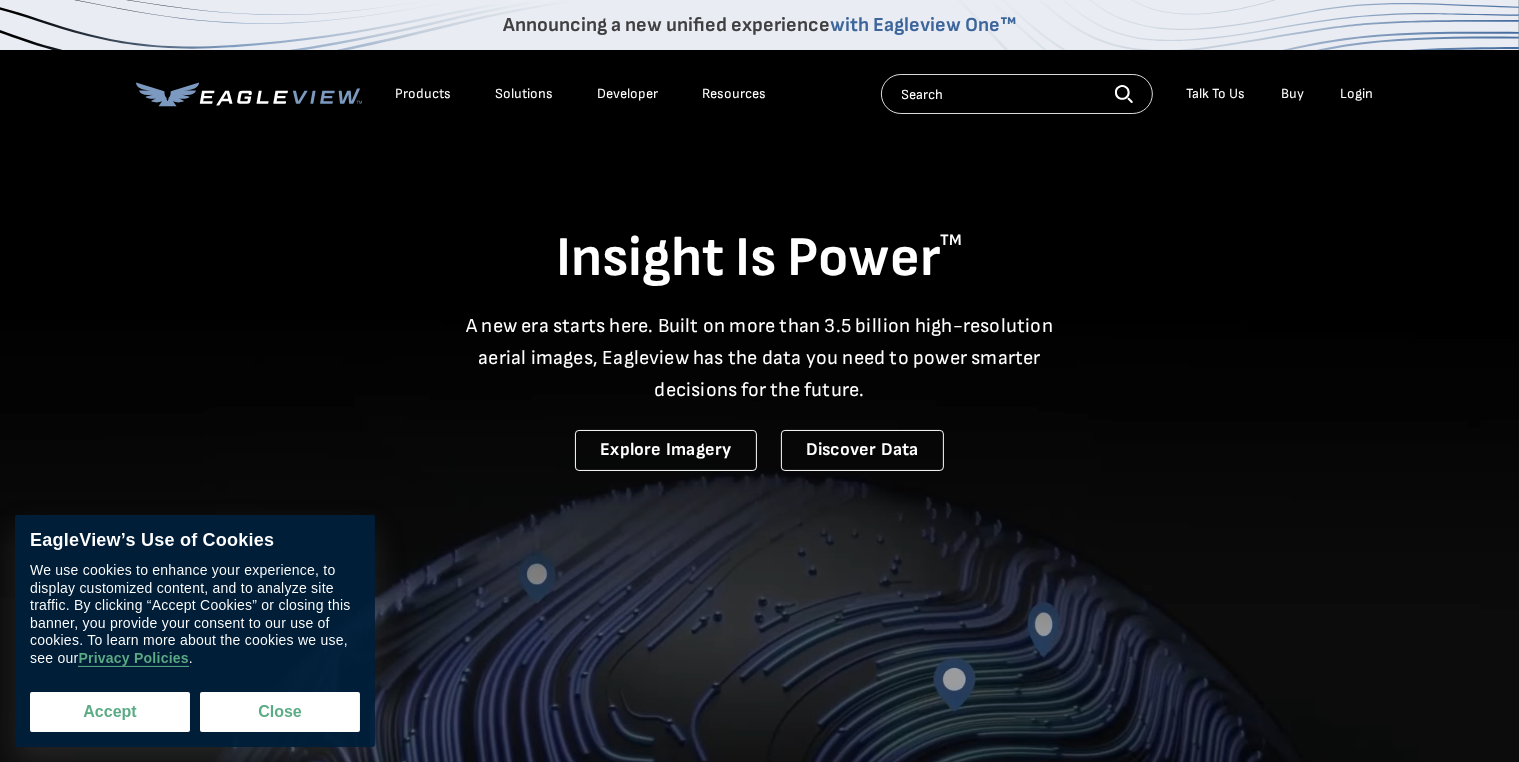 checkbox on "true" 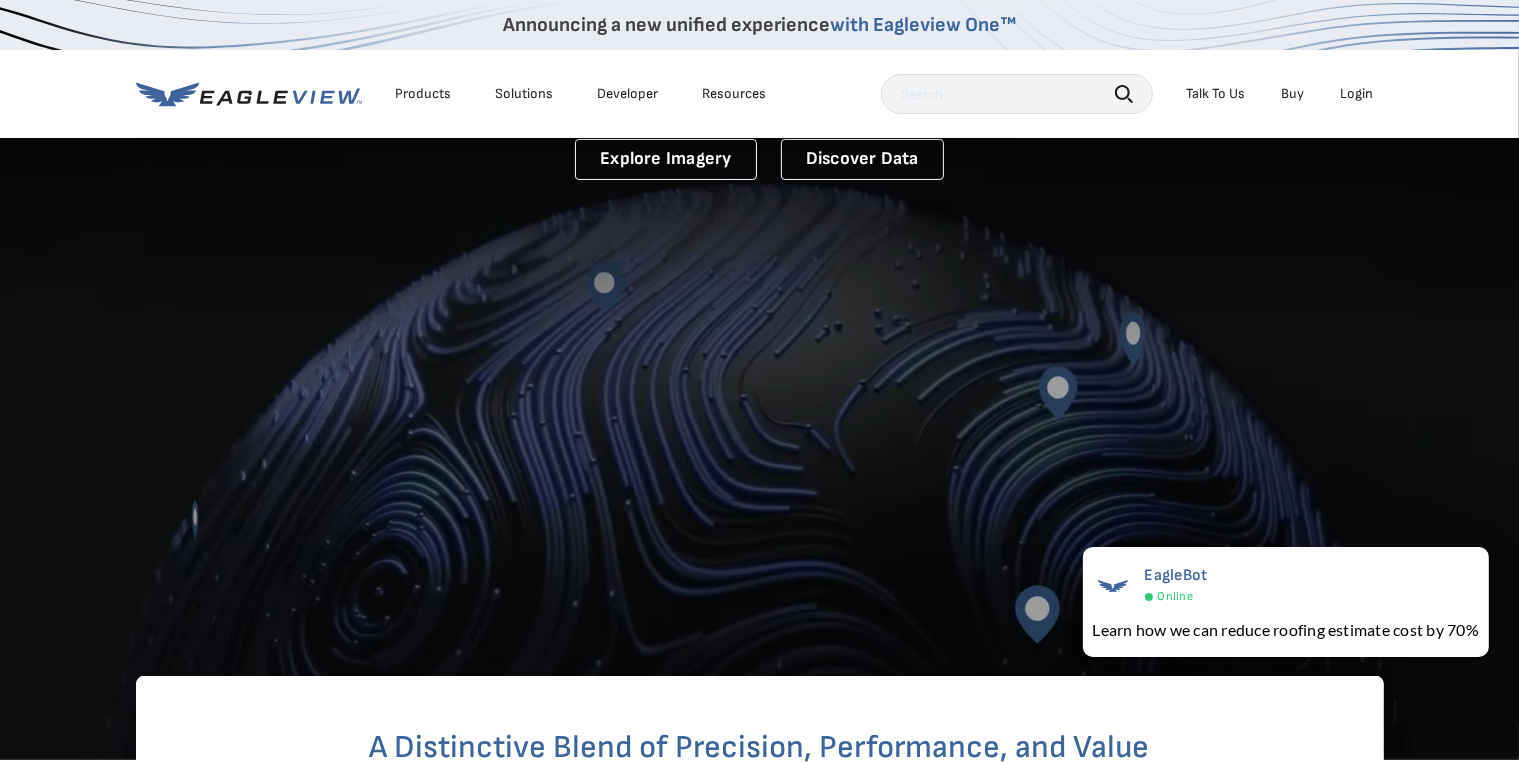 scroll, scrollTop: 0, scrollLeft: 0, axis: both 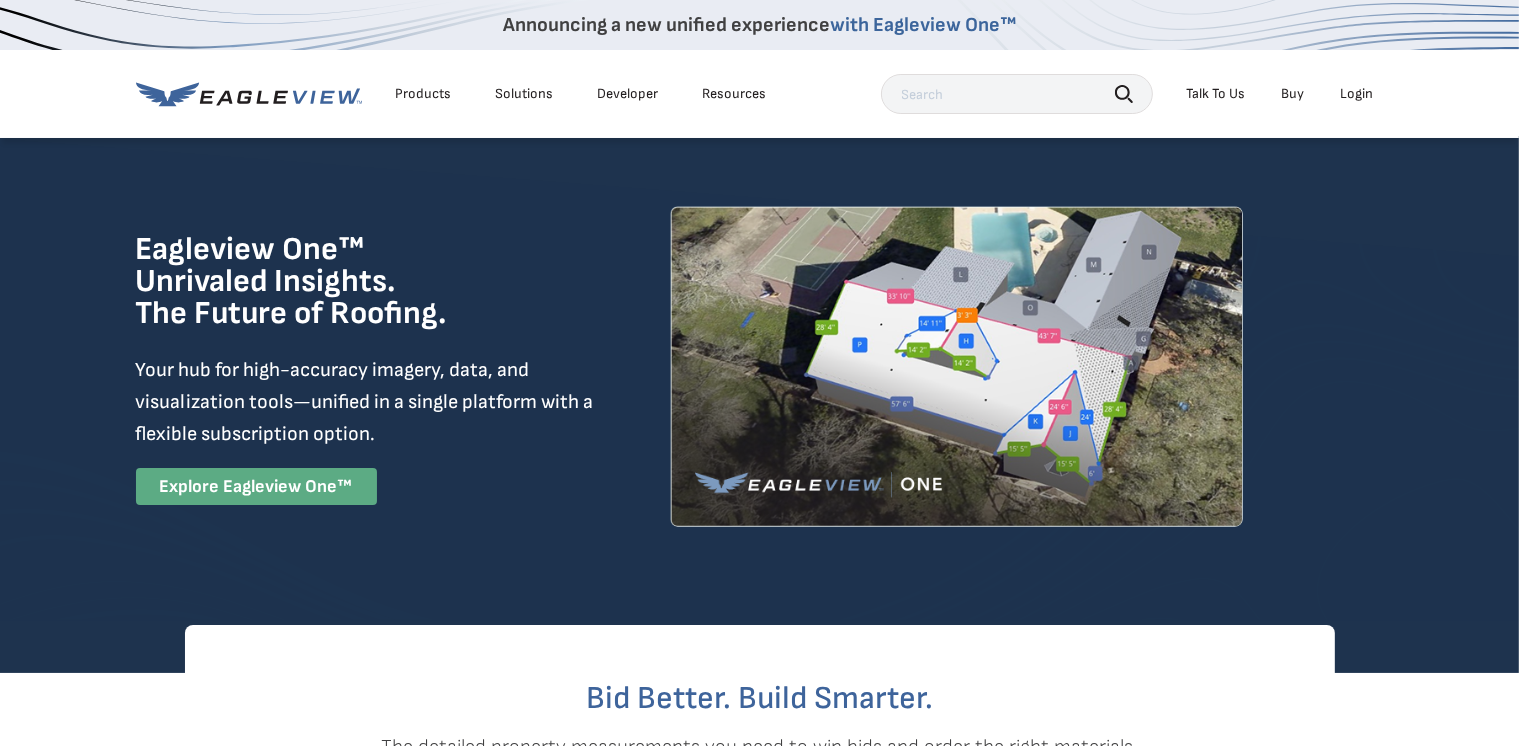 click on "Login" at bounding box center [1357, 94] 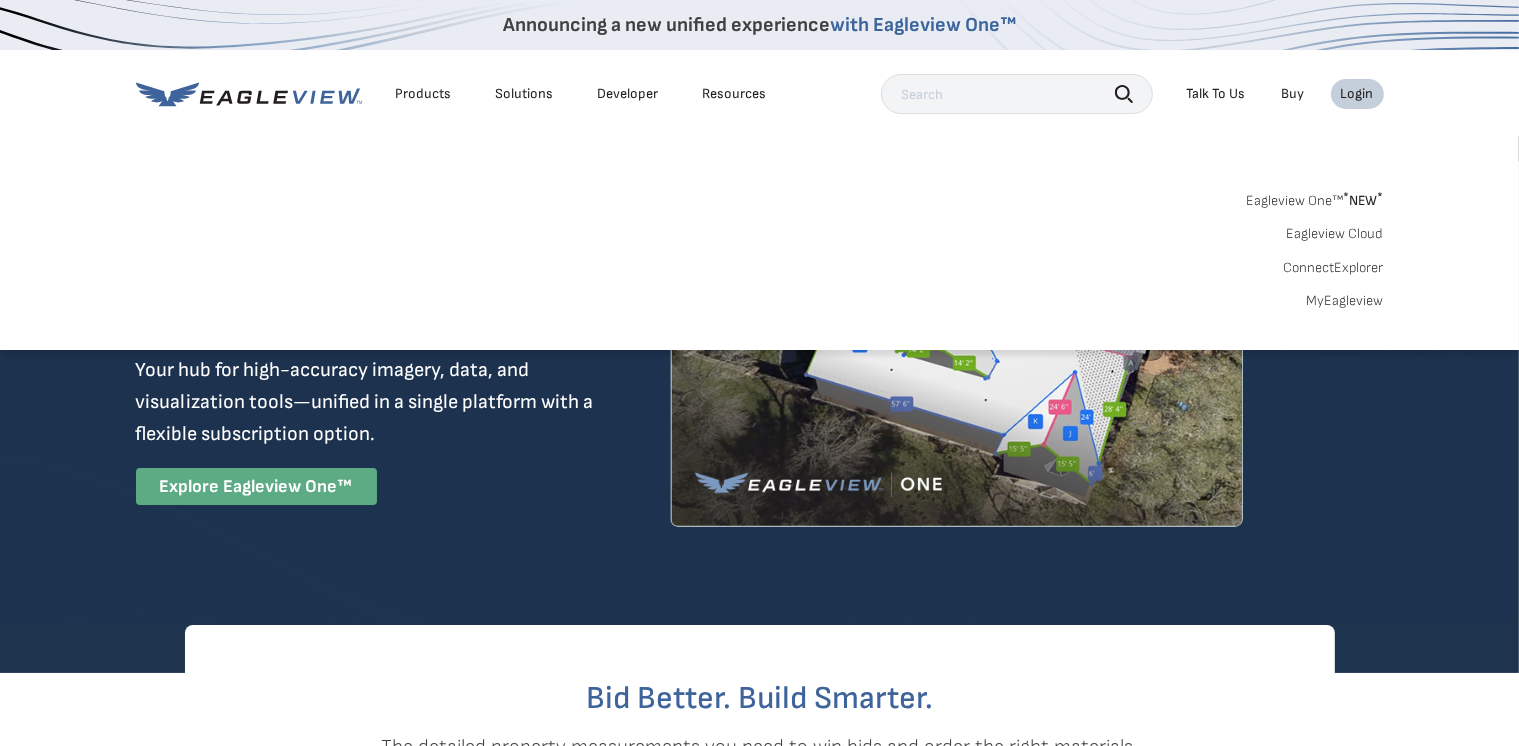 click on "MyEagleview" at bounding box center [1345, 301] 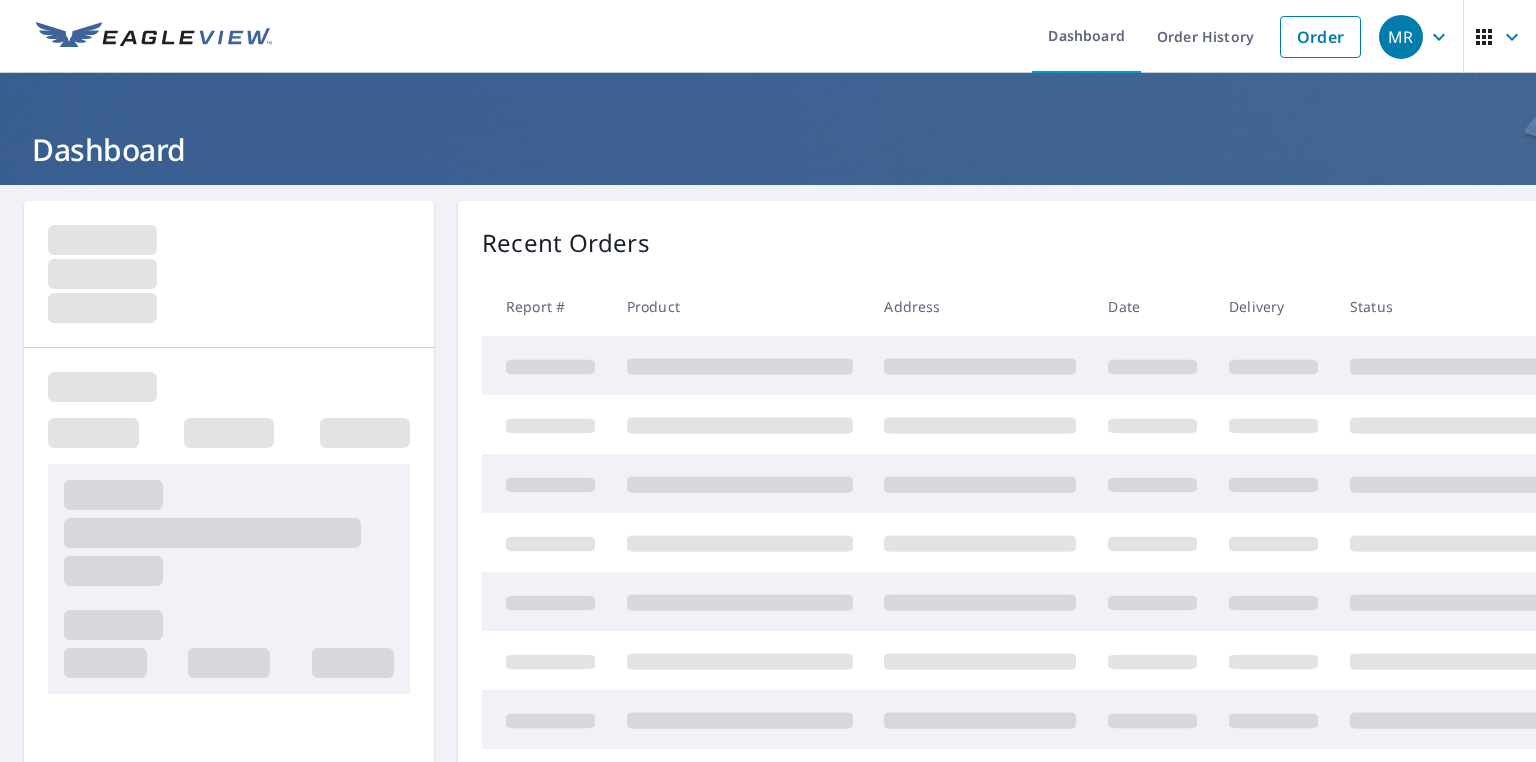 scroll, scrollTop: 0, scrollLeft: 0, axis: both 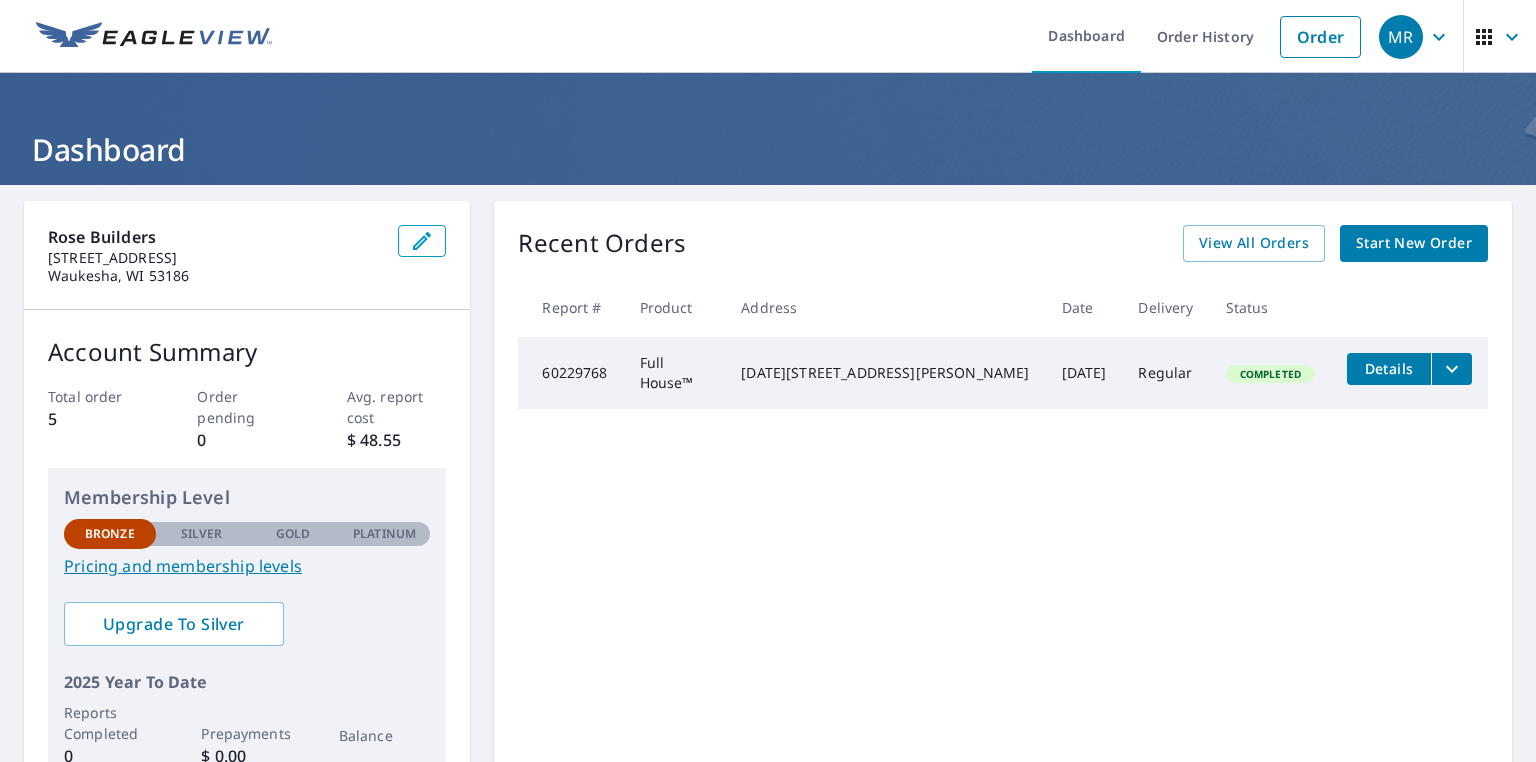 click on "Start New Order" at bounding box center [1414, 243] 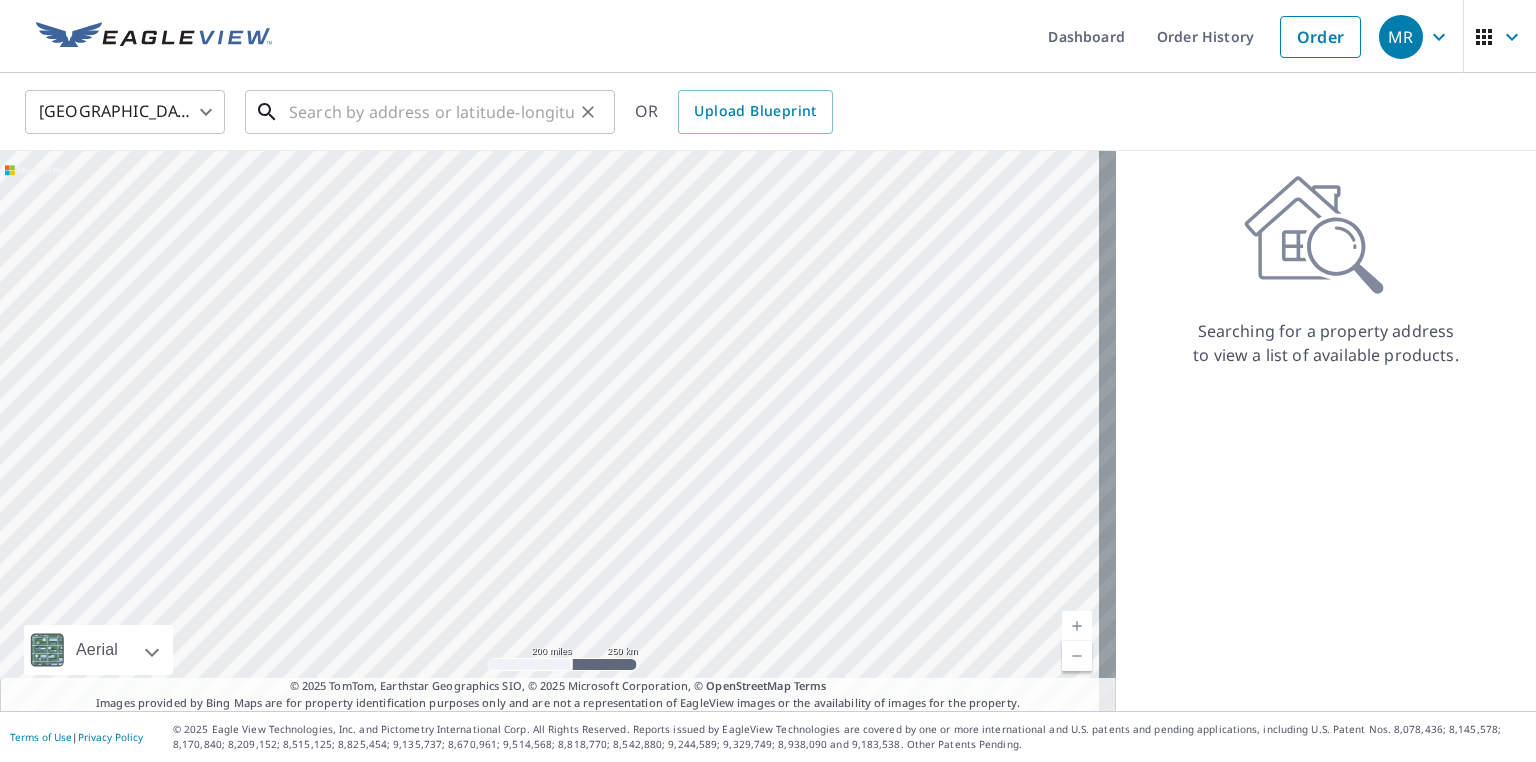 click at bounding box center [431, 112] 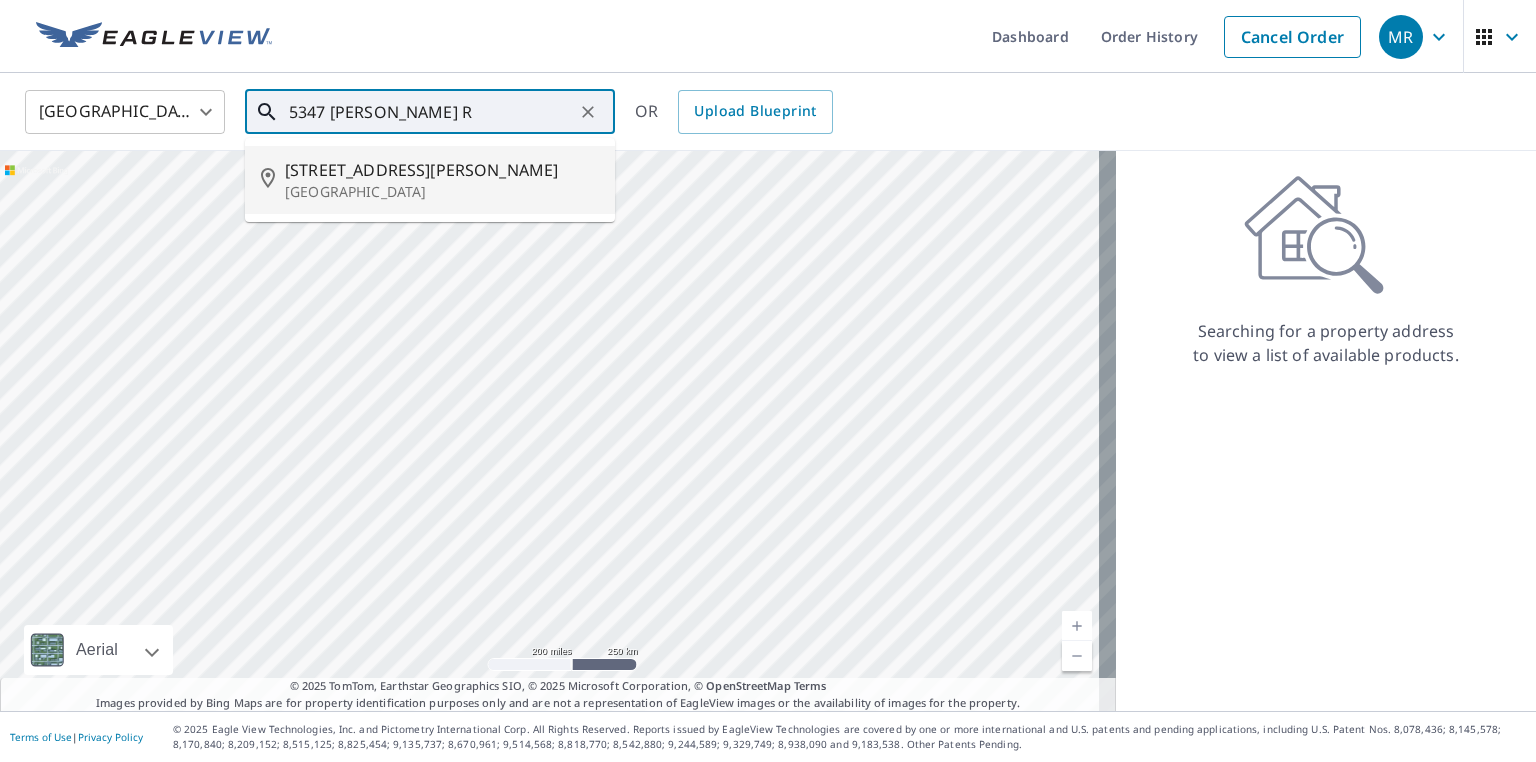 click on "5347 Nicholson Rd" at bounding box center [442, 170] 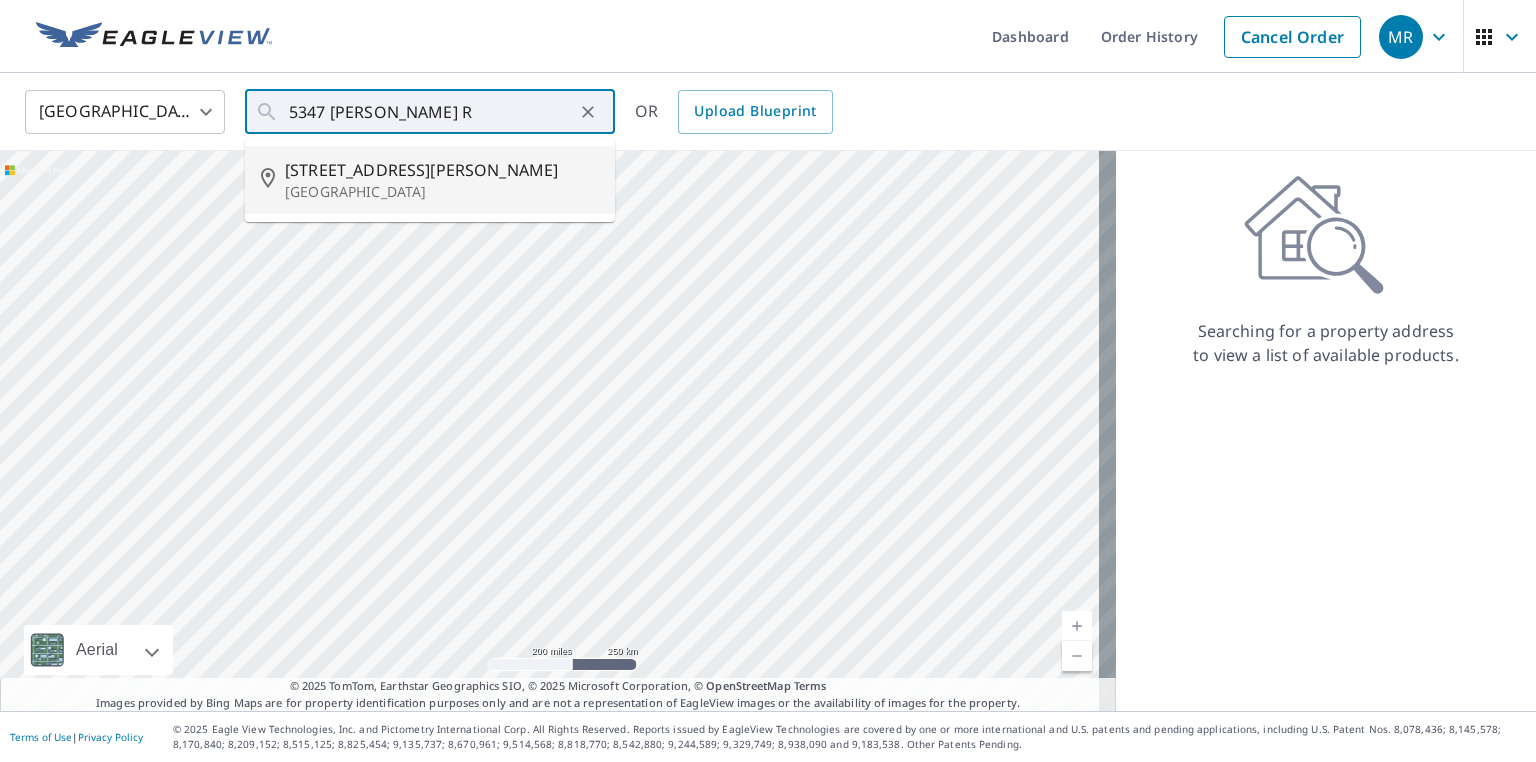 type on "5347 Nicholson Rd Franksville, WI 53126" 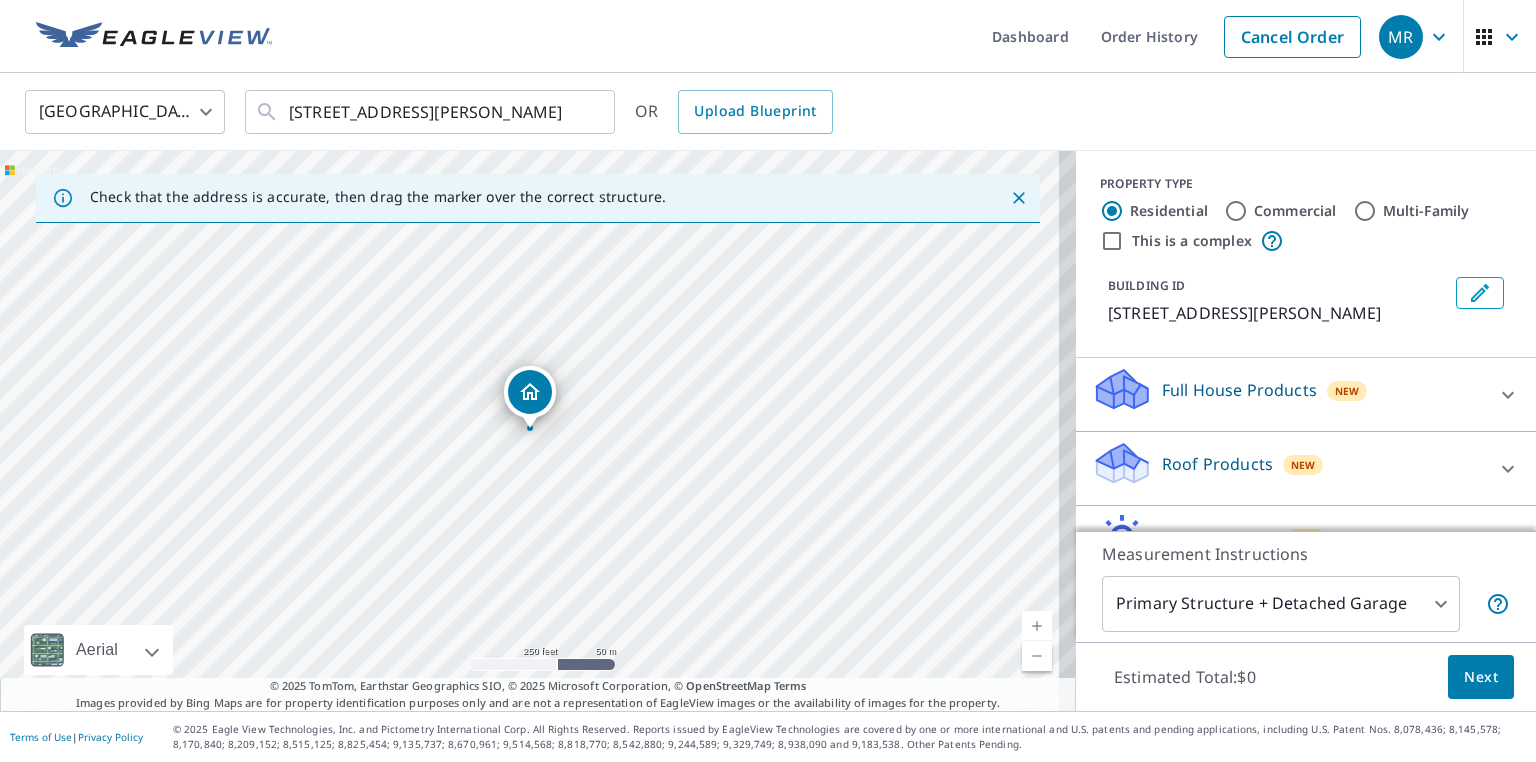 click at bounding box center [1037, 626] 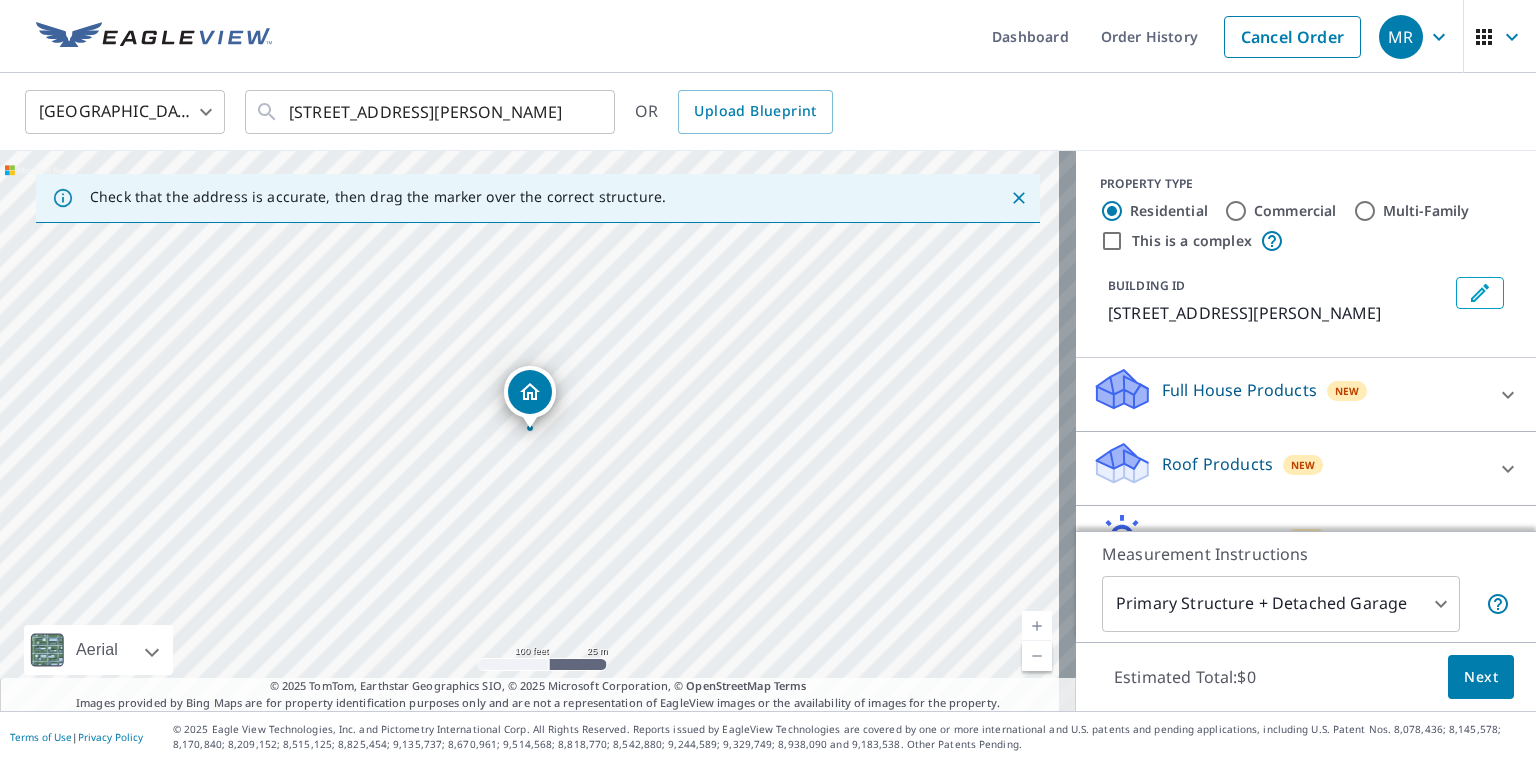 click at bounding box center (1037, 626) 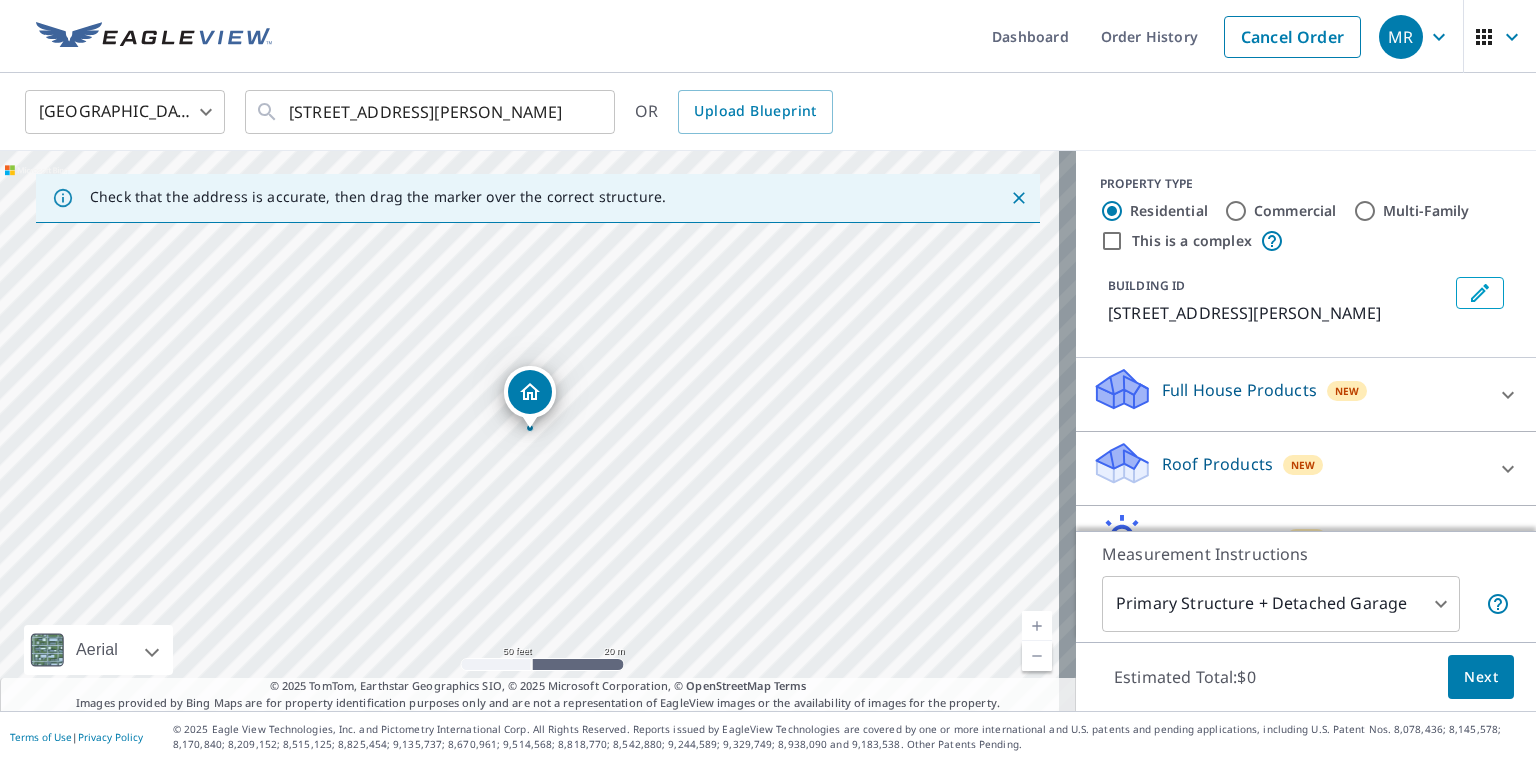 click at bounding box center [1037, 626] 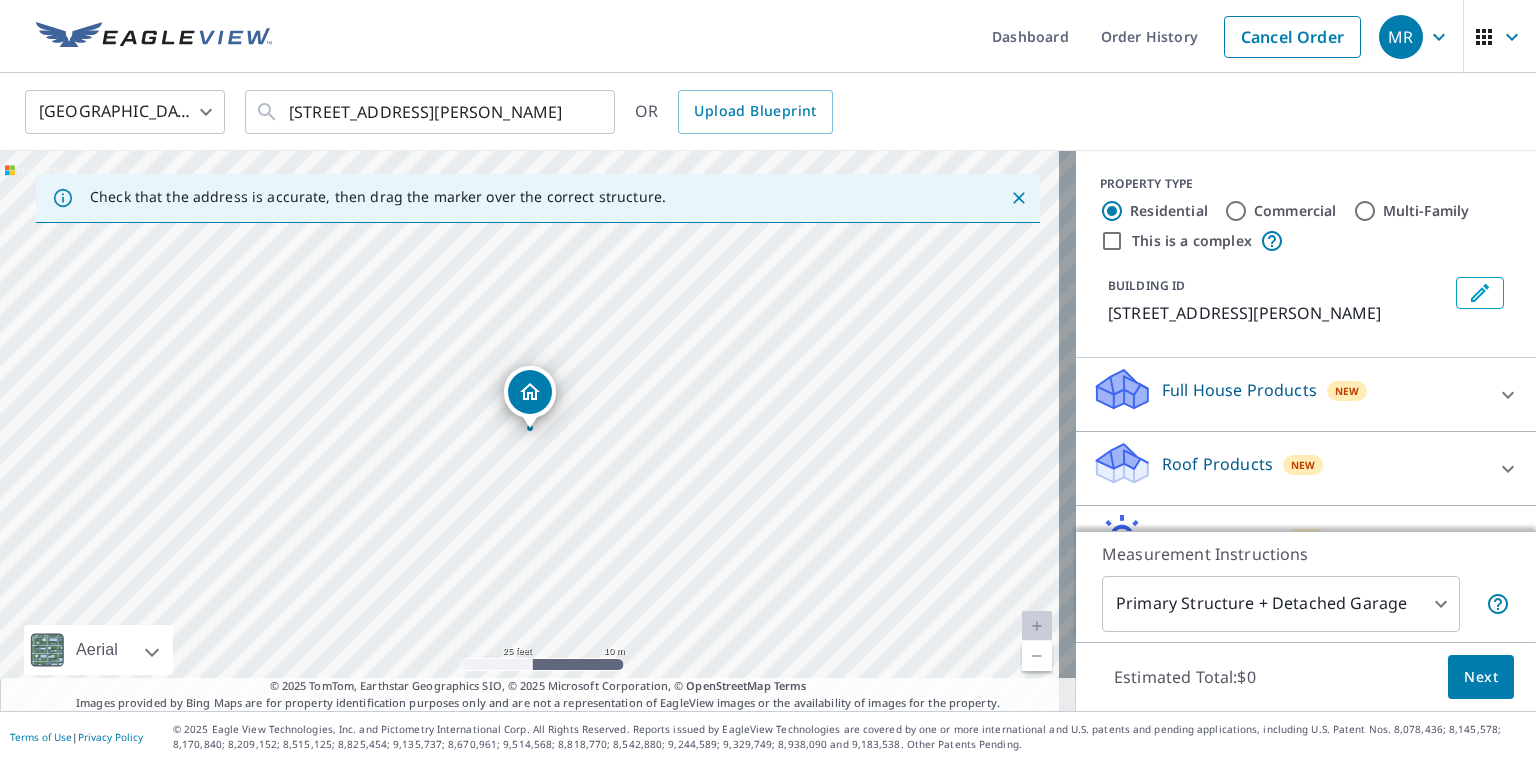 click at bounding box center [1037, 626] 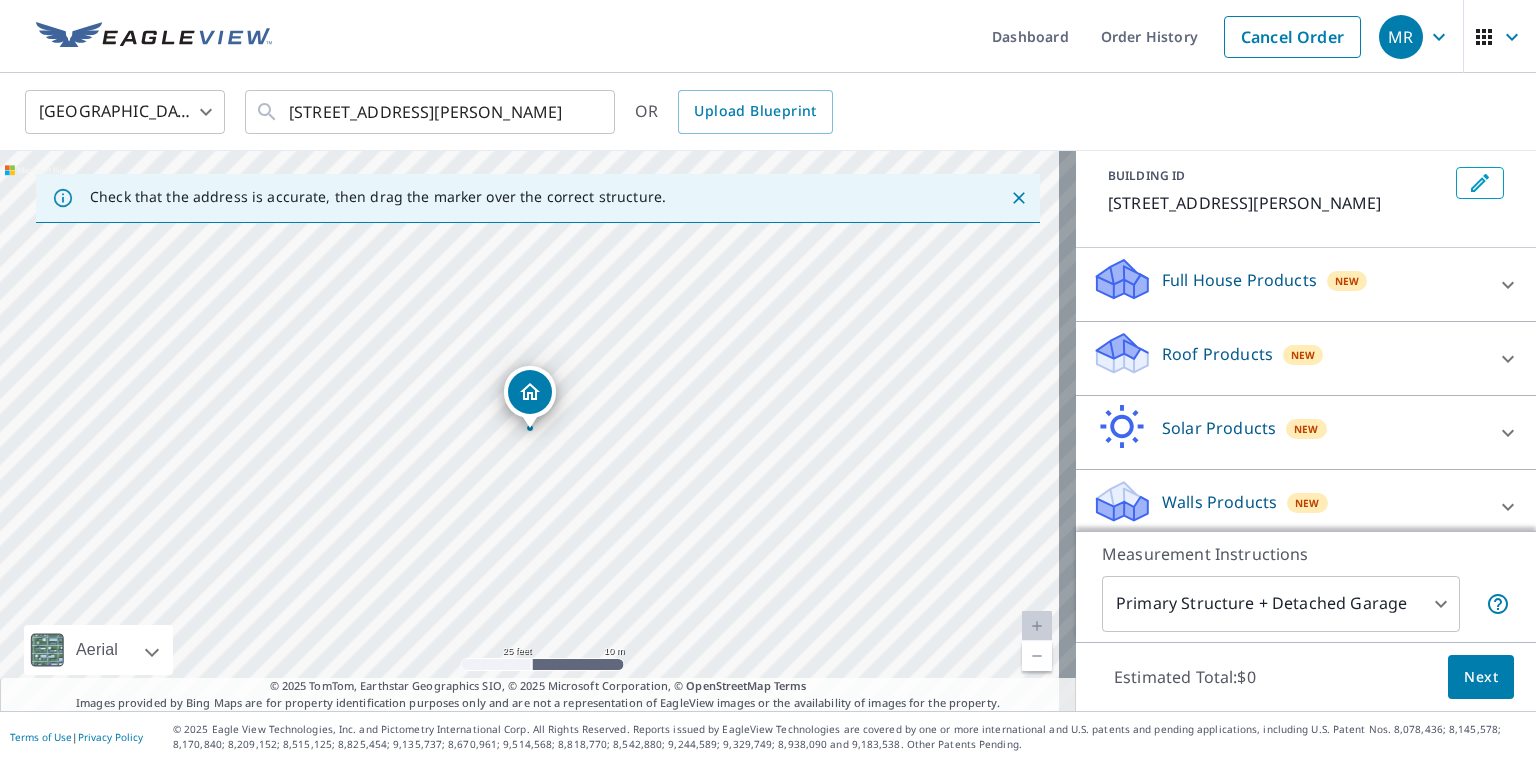 scroll, scrollTop: 121, scrollLeft: 0, axis: vertical 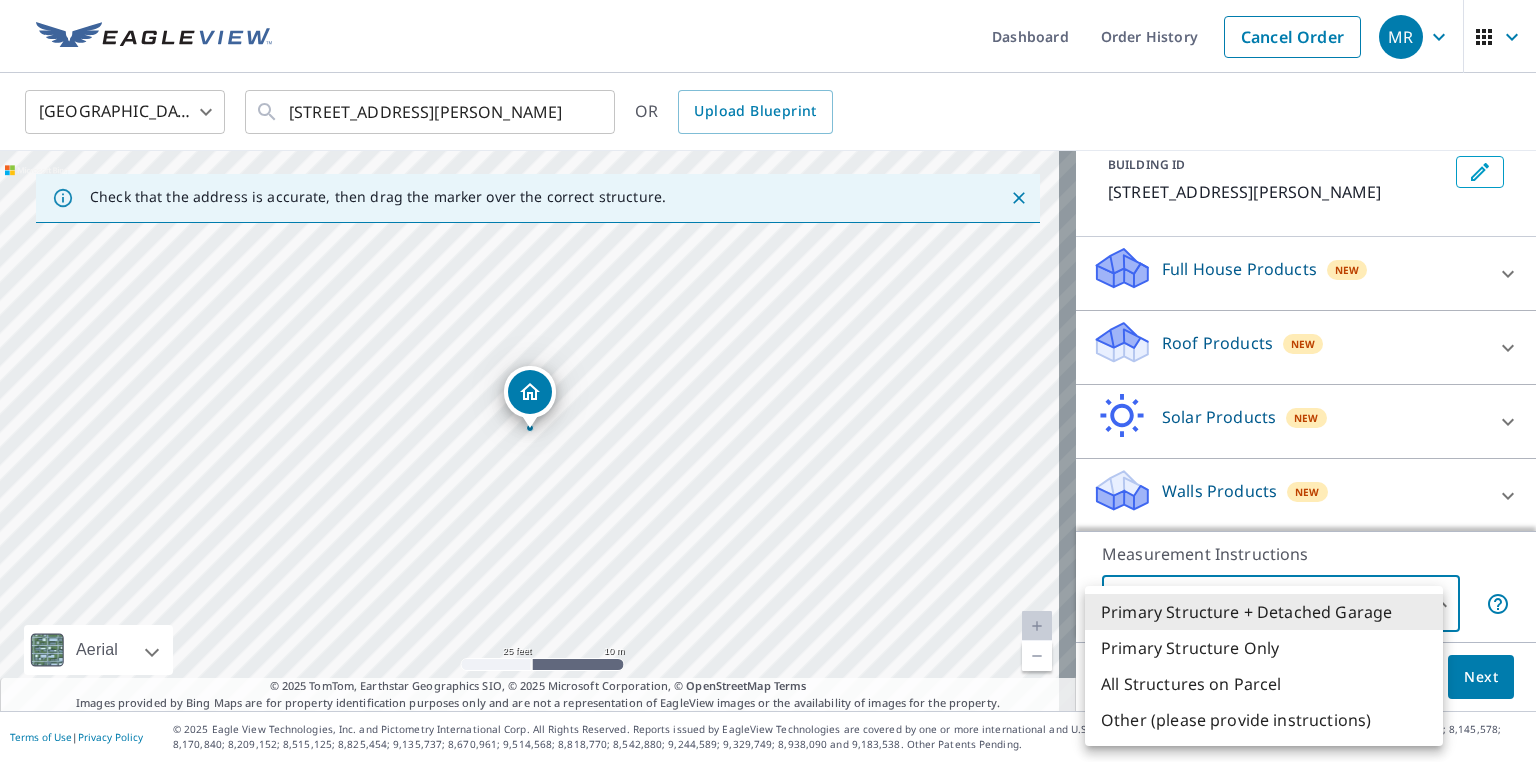 click on "MR MR
Dashboard Order History Cancel Order MR United States US ​ 5347 Nicholson Rd Franksville, WI 53126 ​ OR Upload Blueprint Check that the address is accurate, then drag the marker over the correct structure. 5347 Nicholson Rd Caledonia, WI 53126 Aerial Road A standard road map Aerial A detailed look from above Labels Labels 25 feet 10 m © 2025 TomTom, © Vexcel Imaging, © 2025 Microsoft Corporation,  © OpenStreetMap Terms © 2025 TomTom, Earthstar Geographics SIO, © 2025 Microsoft Corporation, ©   OpenStreetMap   Terms Images provided by Bing Maps are for property identification purposes only and are not a representation of EagleView images or the availability of images for the property. PROPERTY TYPE Residential Commercial Multi-Family This is a complex BUILDING ID 5347 Nicholson Rd, Caledonia, WI, 53126 Full House Products New Full House™ $105 Roof Products New Premium $32.75 - $87 Gutter $13.75 Bid Perfect™ $18 Solar Products New Inform Essentials+ $63.25 Inform Advanced $79 $30 New" at bounding box center [768, 381] 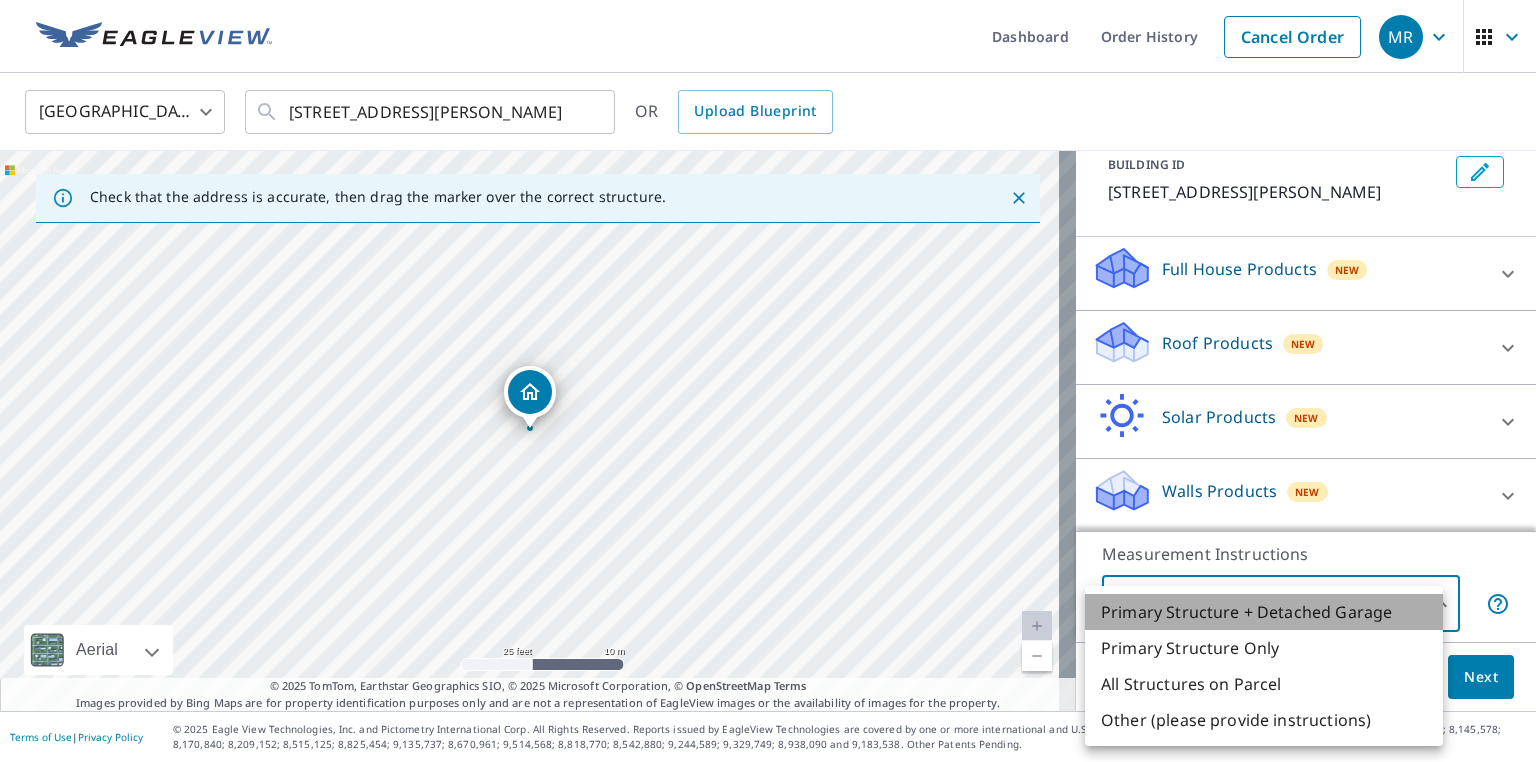 click on "Primary Structure + Detached Garage" at bounding box center (1264, 612) 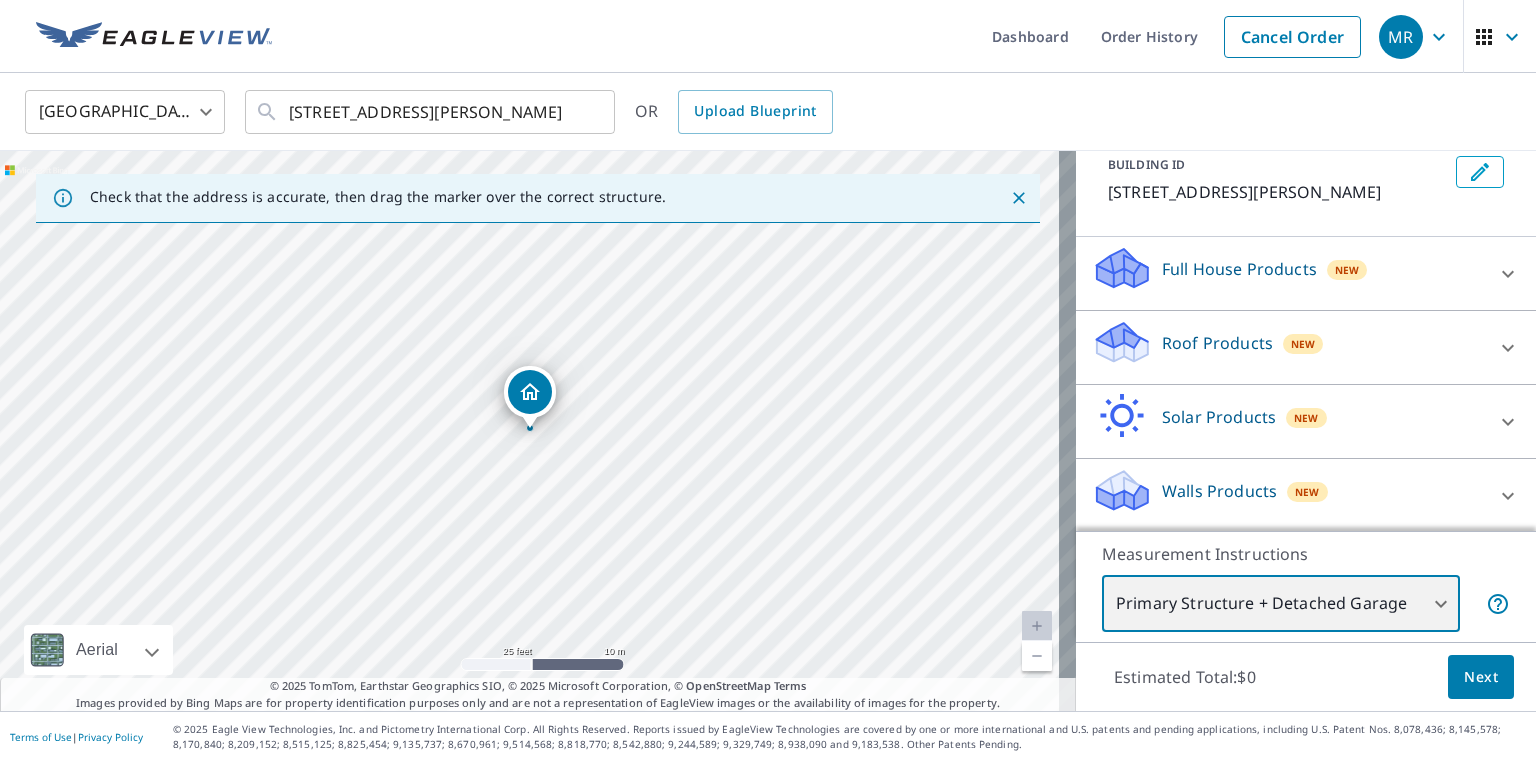 scroll, scrollTop: 0, scrollLeft: 0, axis: both 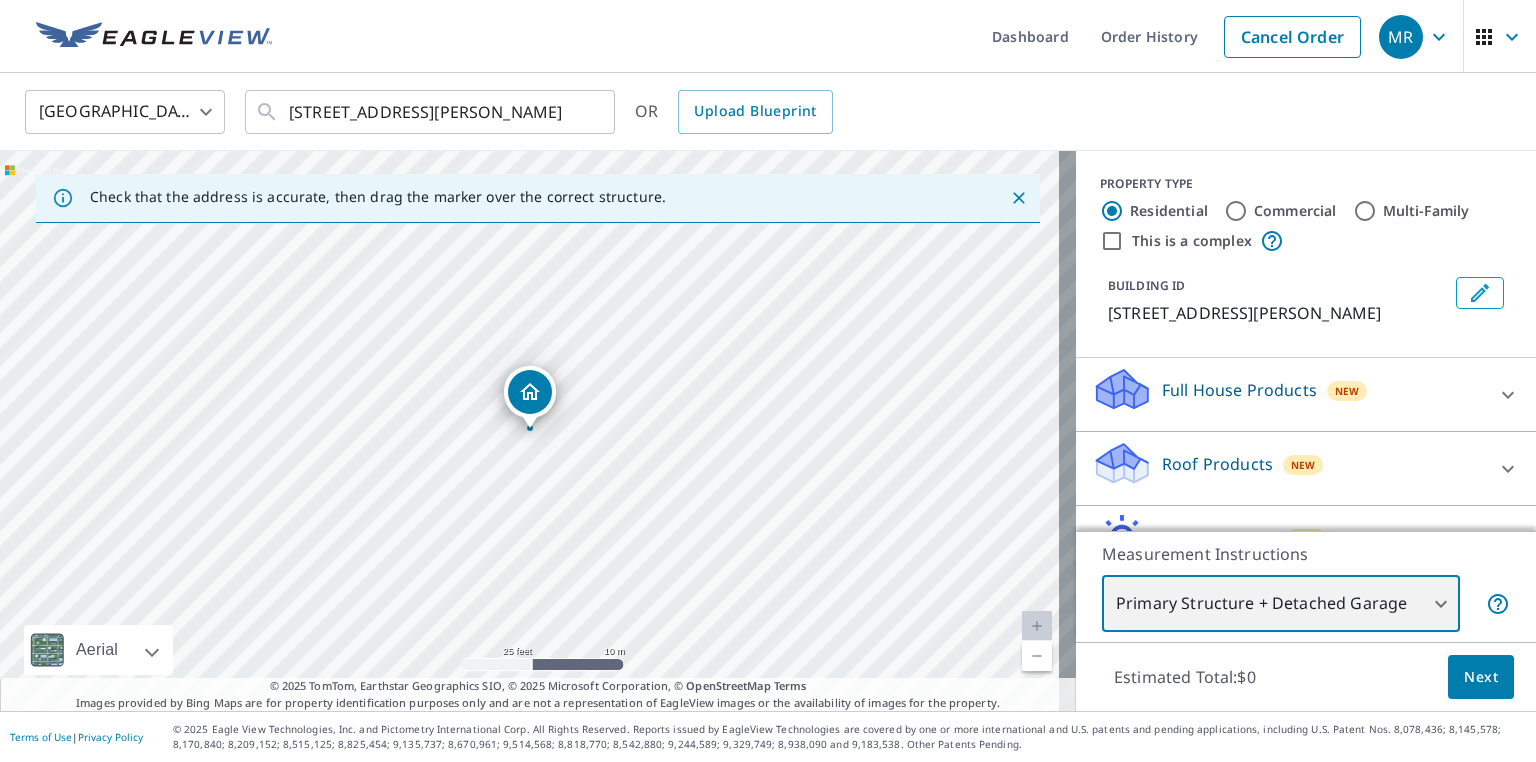 click on "5347 Nicholson Rd Caledonia, WI 53126" at bounding box center (538, 431) 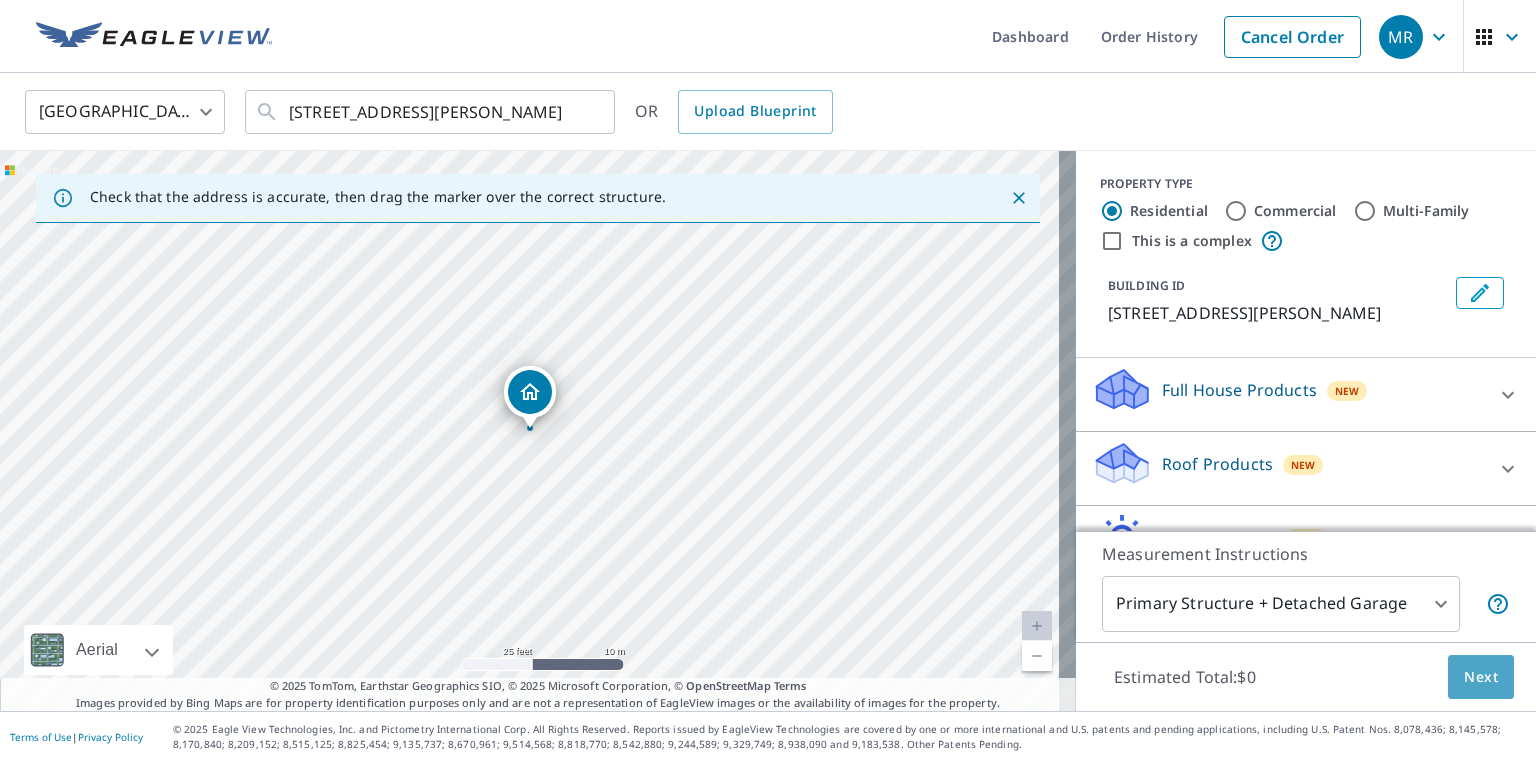 click on "Next" at bounding box center [1481, 677] 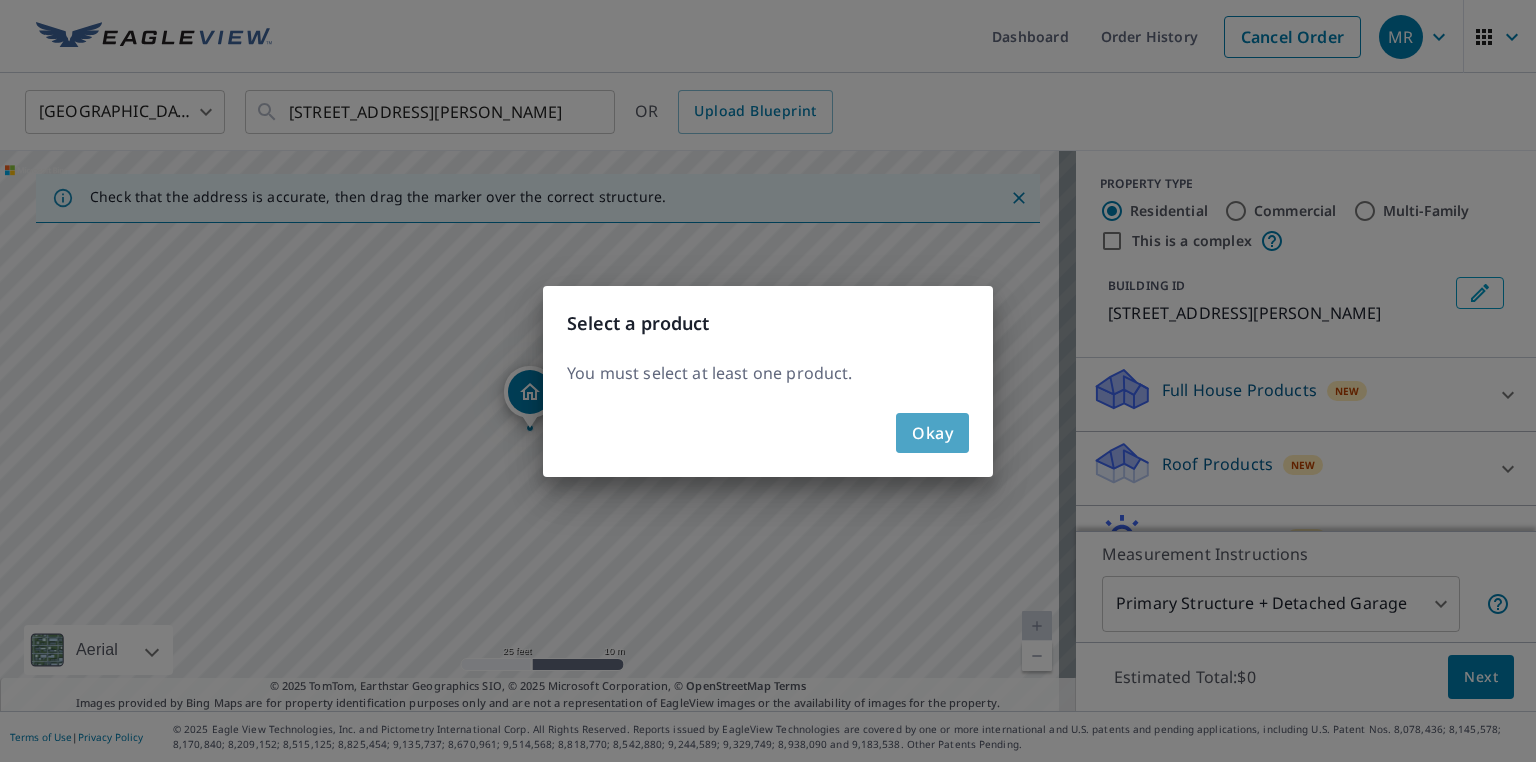 click on "Okay" 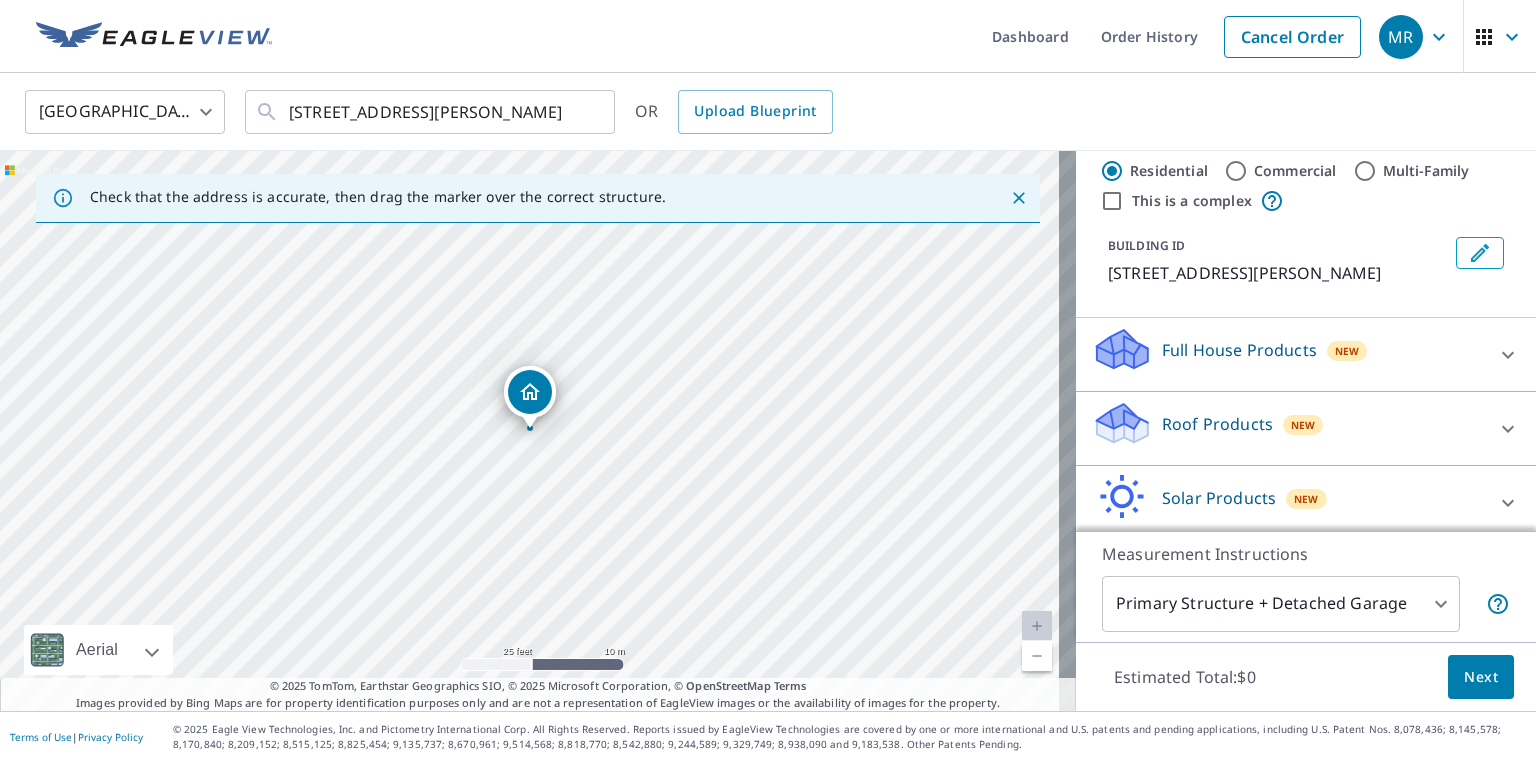 scroll, scrollTop: 0, scrollLeft: 0, axis: both 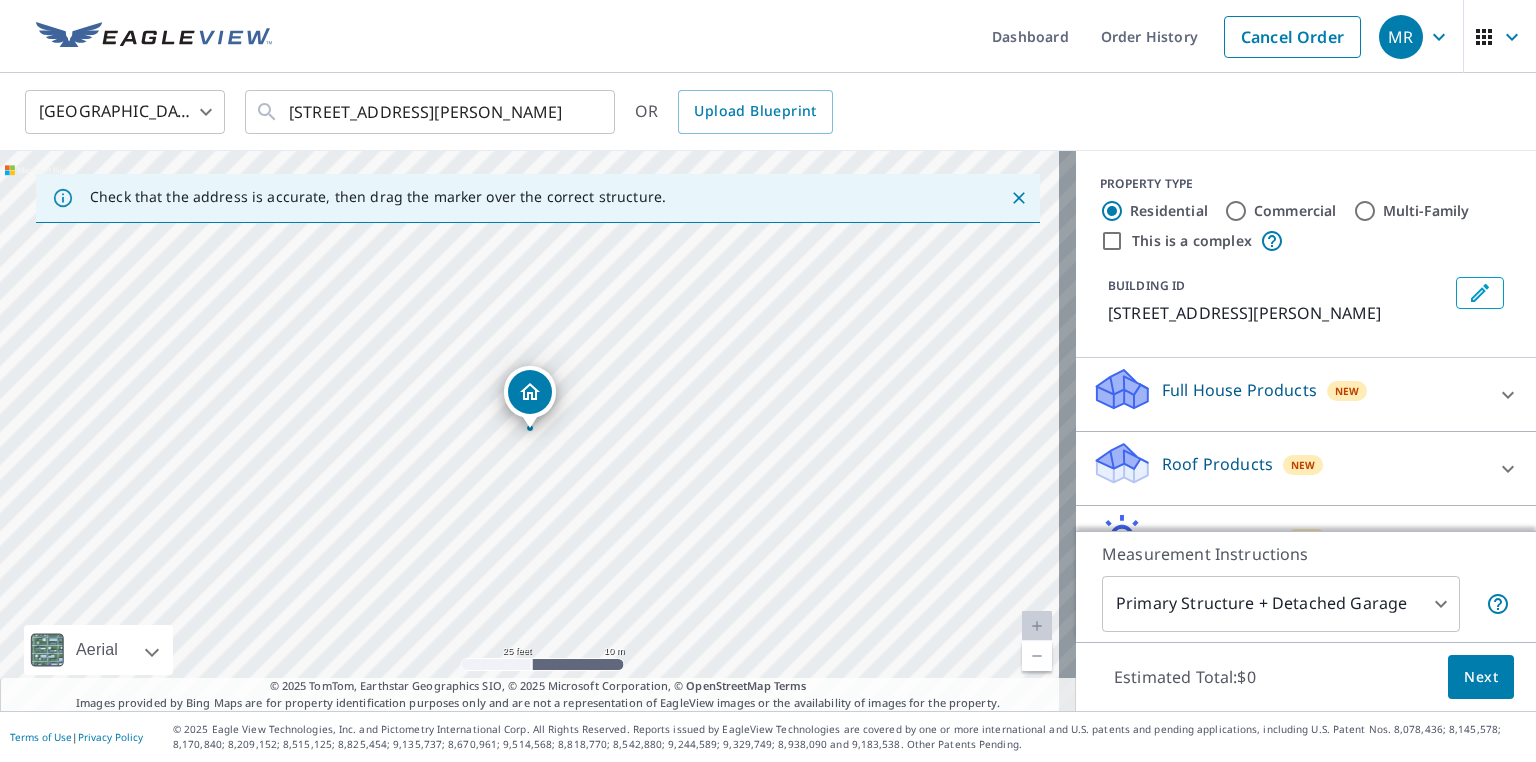 click on "Roof Products New" at bounding box center [1288, 468] 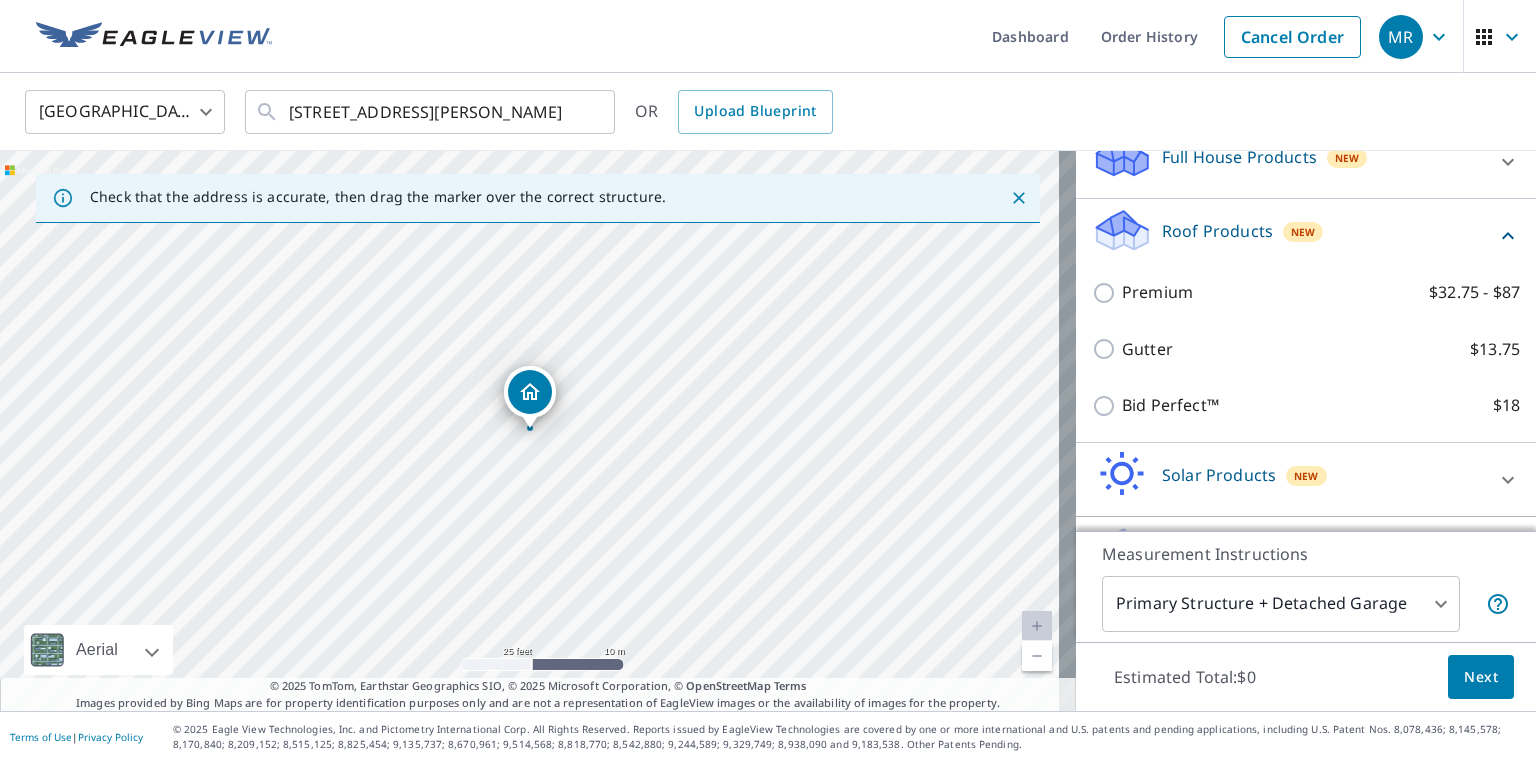 scroll, scrollTop: 290, scrollLeft: 0, axis: vertical 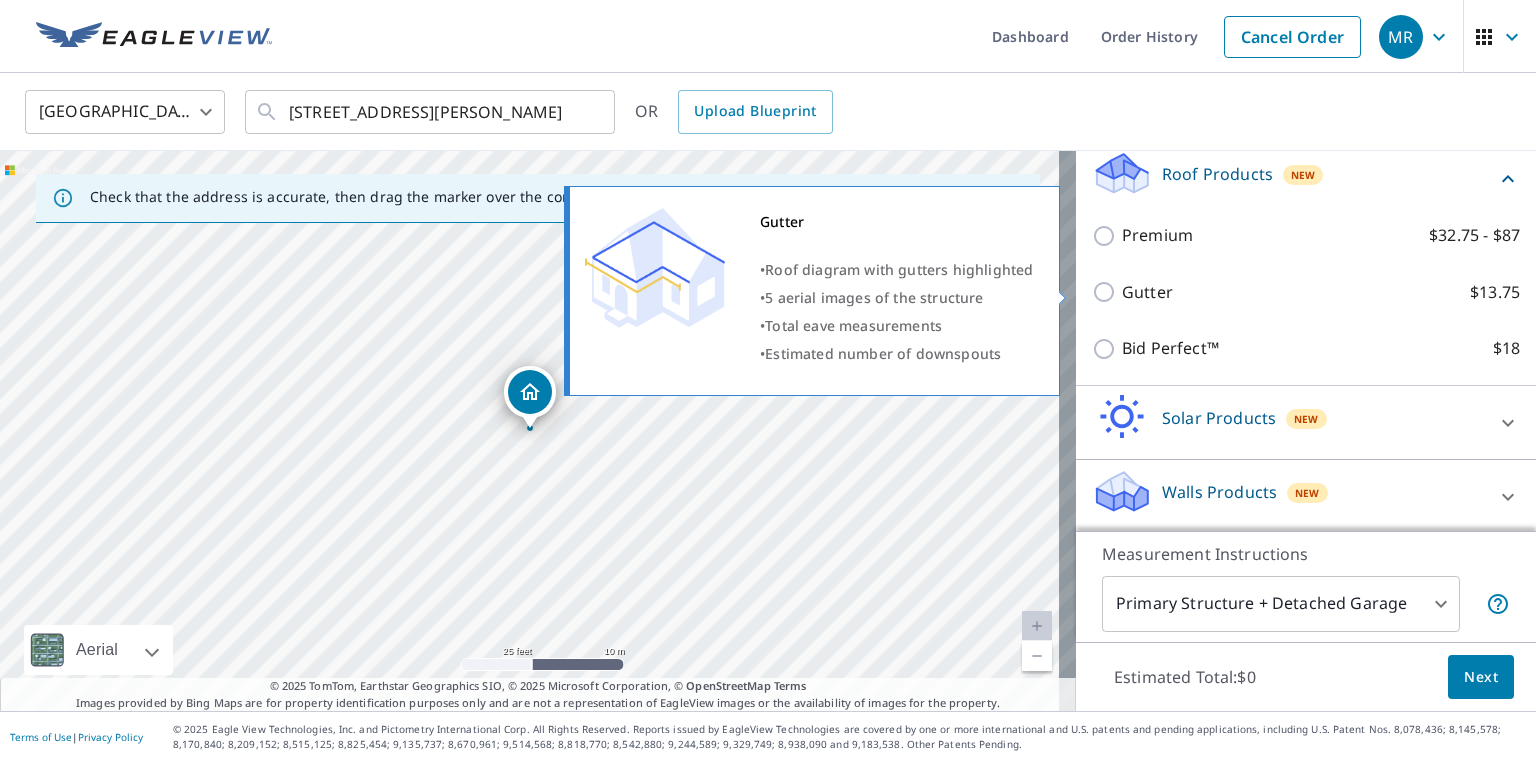 click on "Gutter $13.75" at bounding box center [1107, 292] 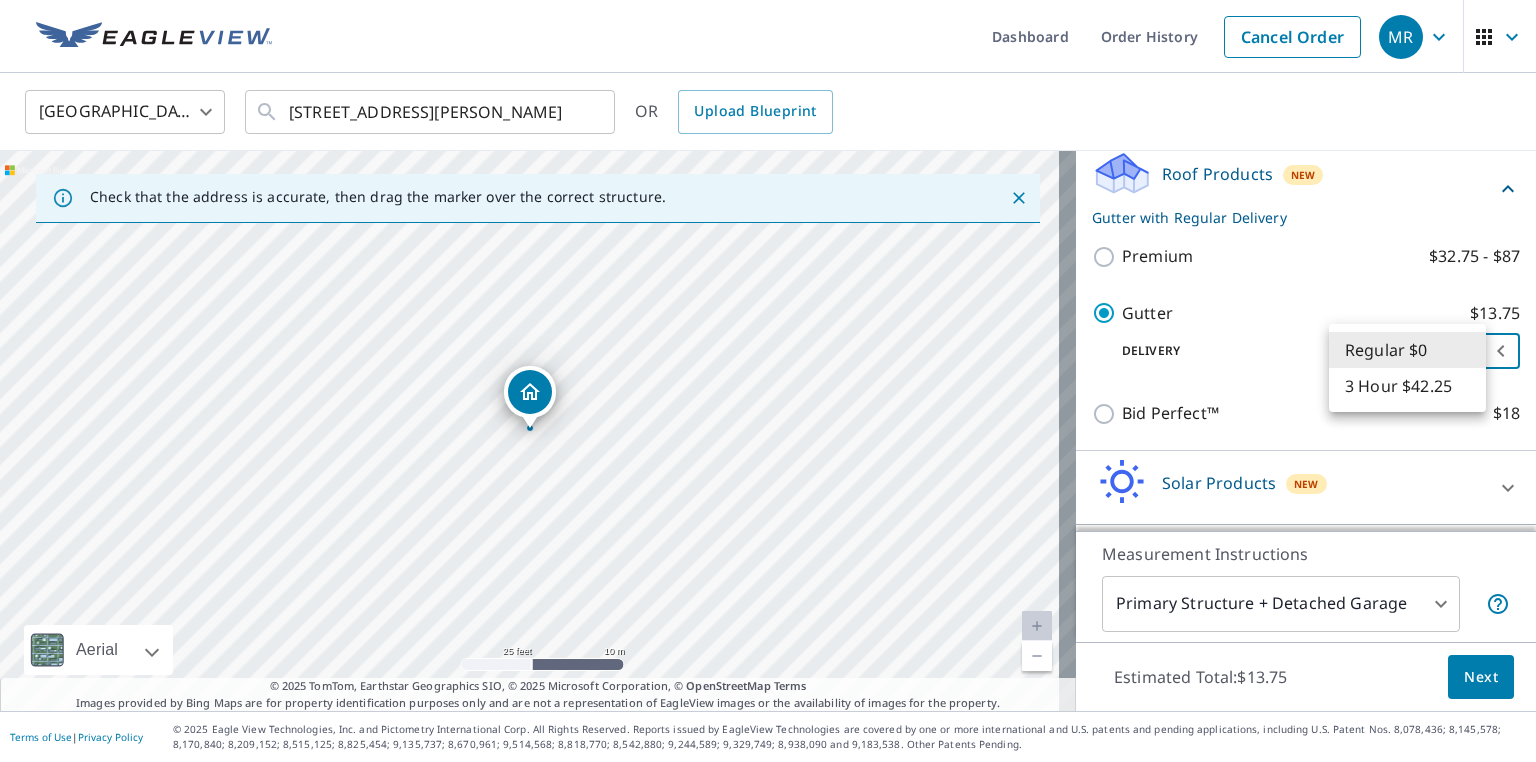 click on "MR MR
Dashboard Order History Cancel Order MR United States US ​ 5347 Nicholson Rd Franksville, WI 53126 ​ OR Upload Blueprint Check that the address is accurate, then drag the marker over the correct structure. 5347 Nicholson Rd Caledonia, WI 53126 Aerial Road A standard road map Aerial A detailed look from above Labels Labels 25 feet 10 m © 2025 TomTom, © Vexcel Imaging, © 2025 Microsoft Corporation,  © OpenStreetMap Terms © 2025 TomTom, Earthstar Geographics SIO, © 2025 Microsoft Corporation, ©   OpenStreetMap   Terms Images provided by Bing Maps are for property identification purposes only and are not a representation of EagleView images or the availability of images for the property. PROPERTY TYPE Residential Commercial Multi-Family This is a complex BUILDING ID 5347 Nicholson Rd, Caledonia, WI, 53126 Full House Products New Full House™ $105 Roof Products New Gutter with Regular Delivery Premium $32.75 - $87 Gutter $13.75 Delivery Regular $0 8 ​ Bid Perfect™ $18 Solar Products New" at bounding box center (768, 381) 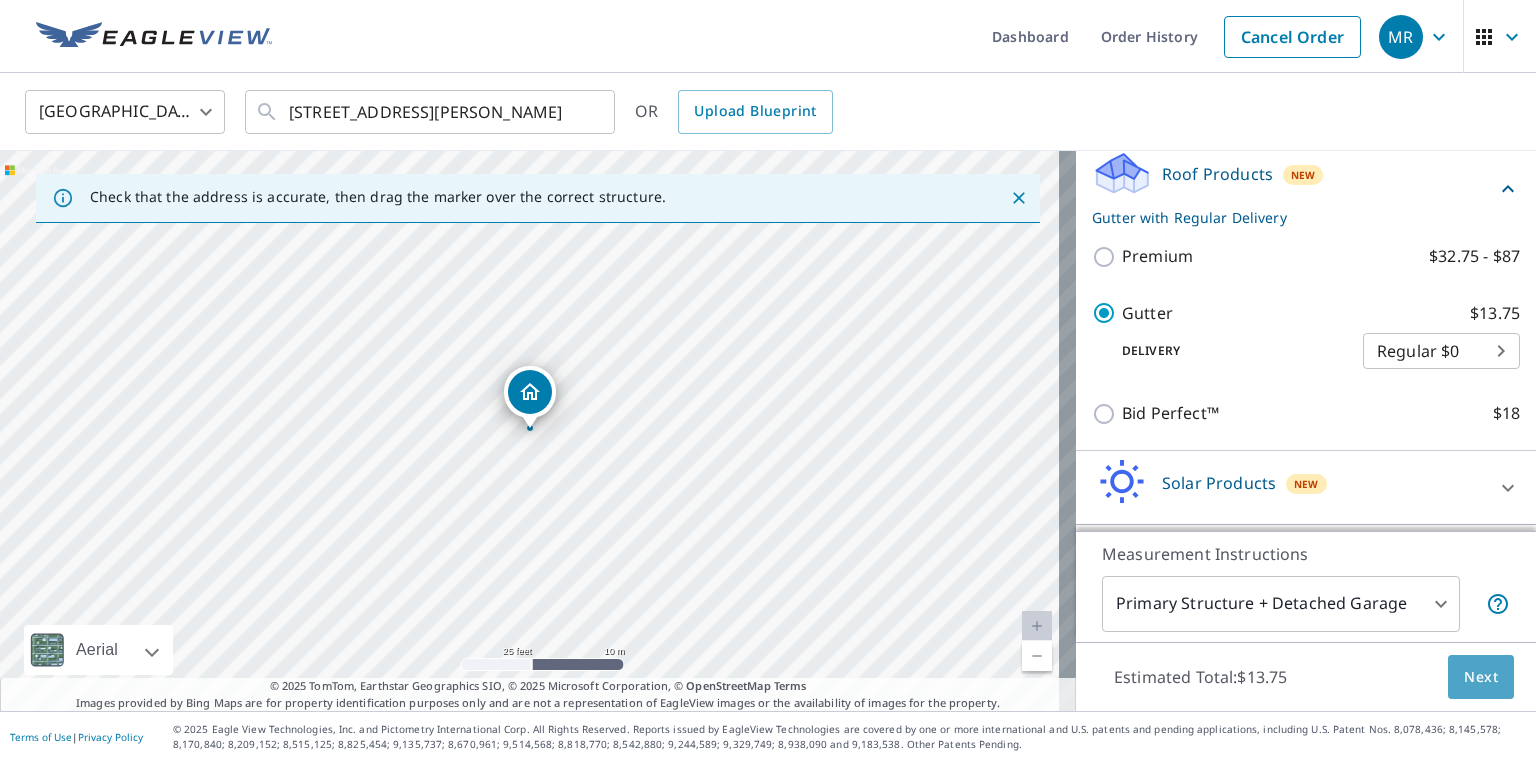 click on "Next" at bounding box center [1481, 677] 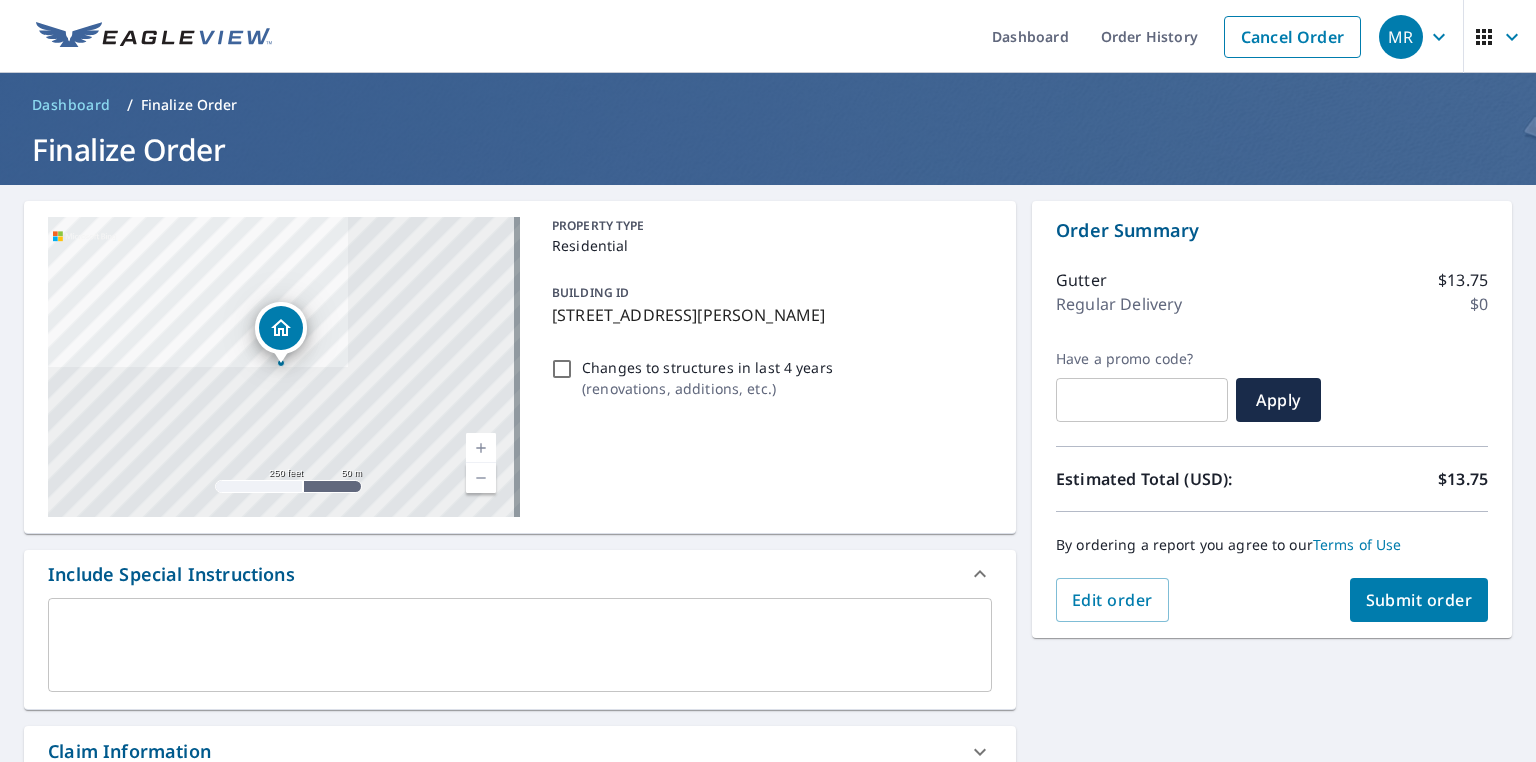click on "PROPERTY TYPE Residential BUILDING ID 5347 Nicholson Rd, Caledonia, WI, 53126 Changes to structures in last 4 years ( renovations, additions, etc. )" at bounding box center [768, 367] 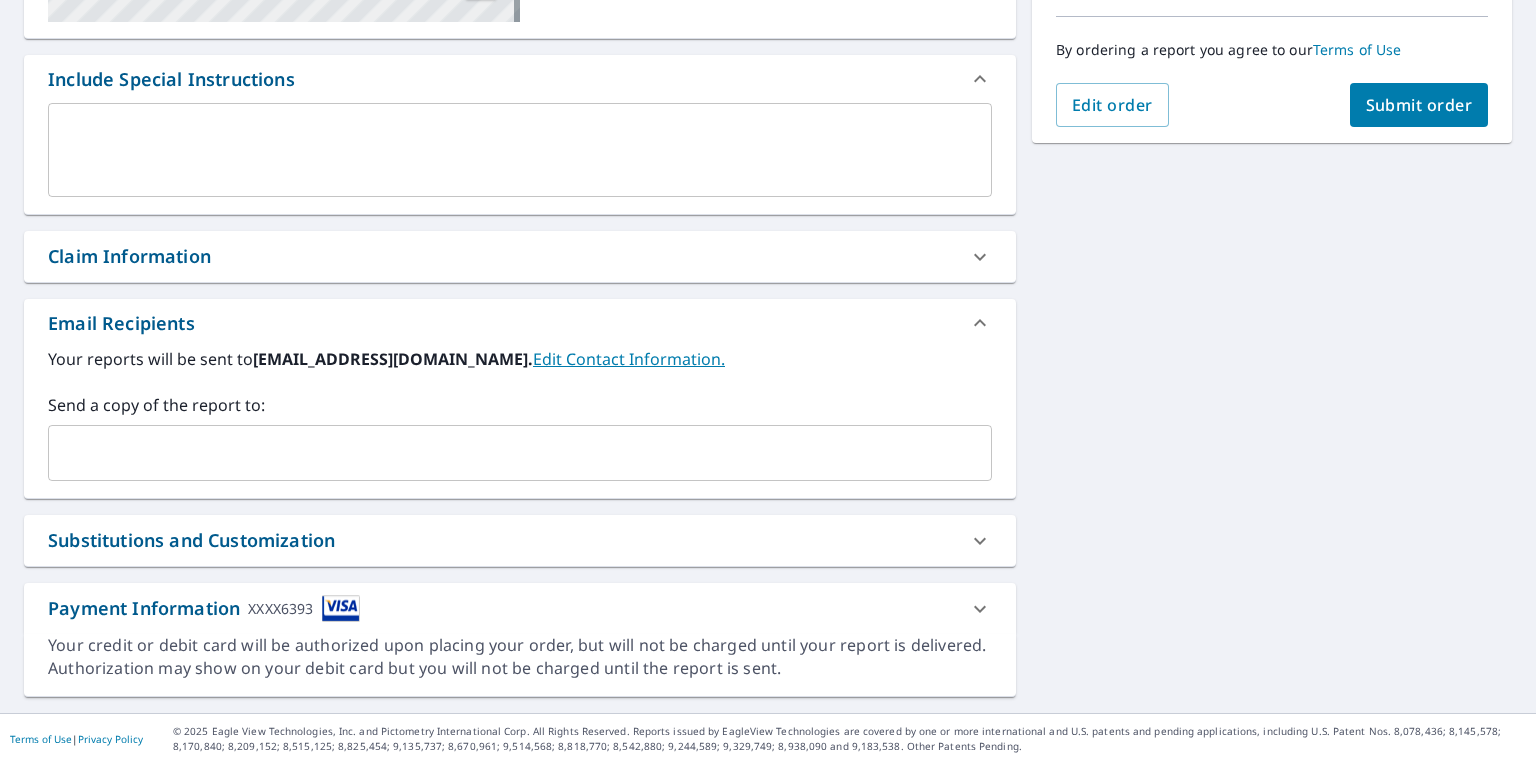 scroll, scrollTop: 0, scrollLeft: 0, axis: both 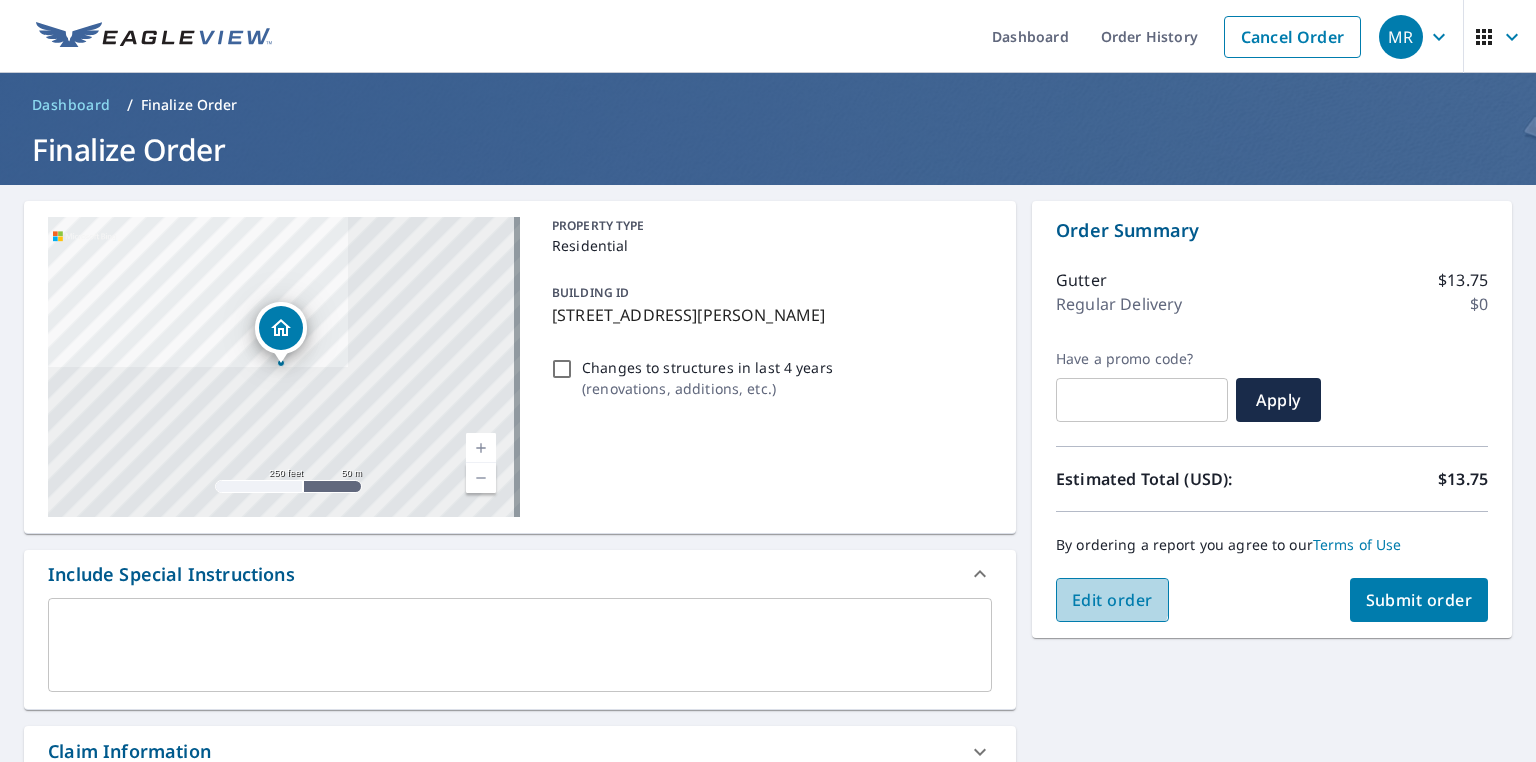 click on "Edit order" at bounding box center [1112, 600] 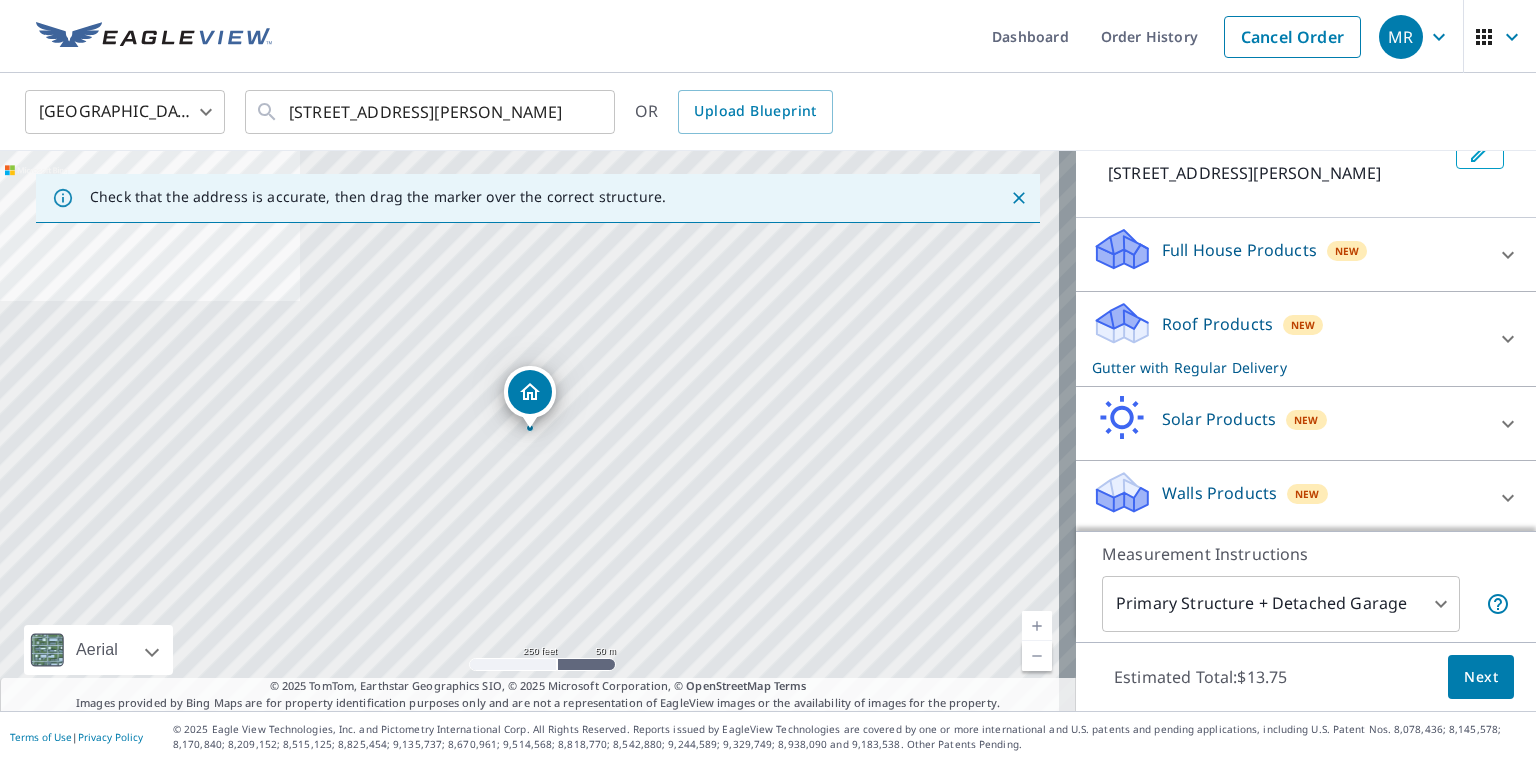 scroll, scrollTop: 142, scrollLeft: 0, axis: vertical 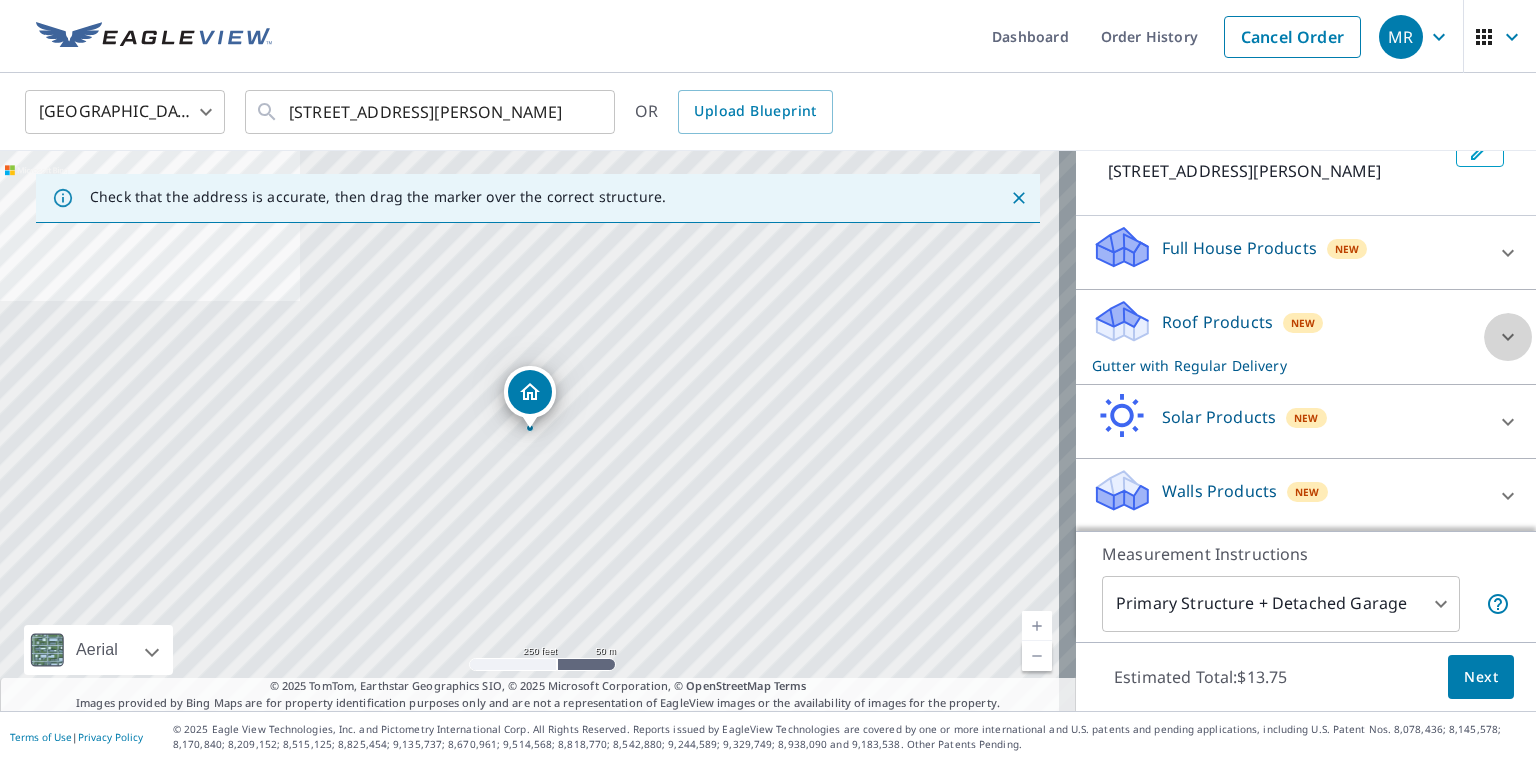 click 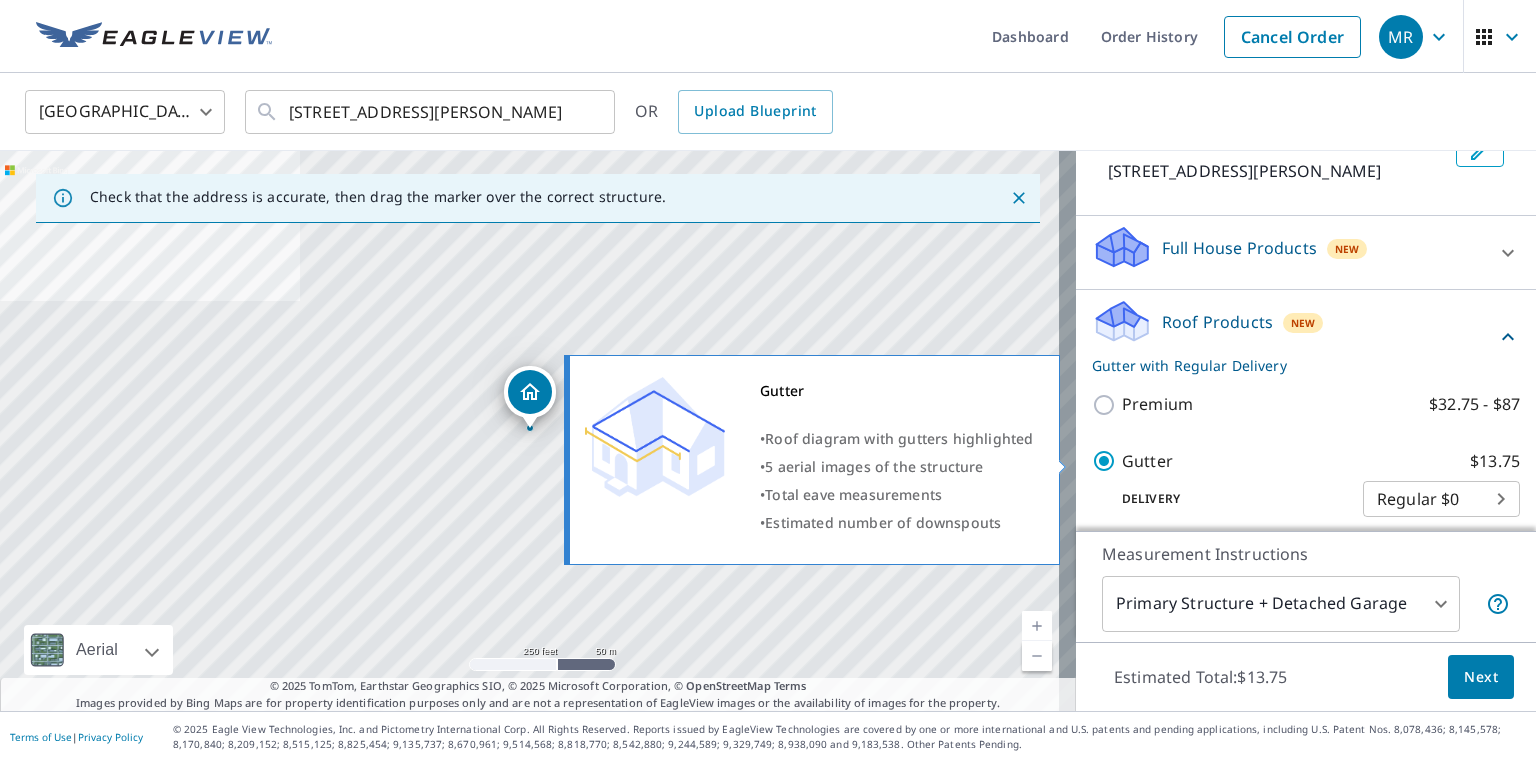 click on "Gutter $13.75" at bounding box center [1107, 461] 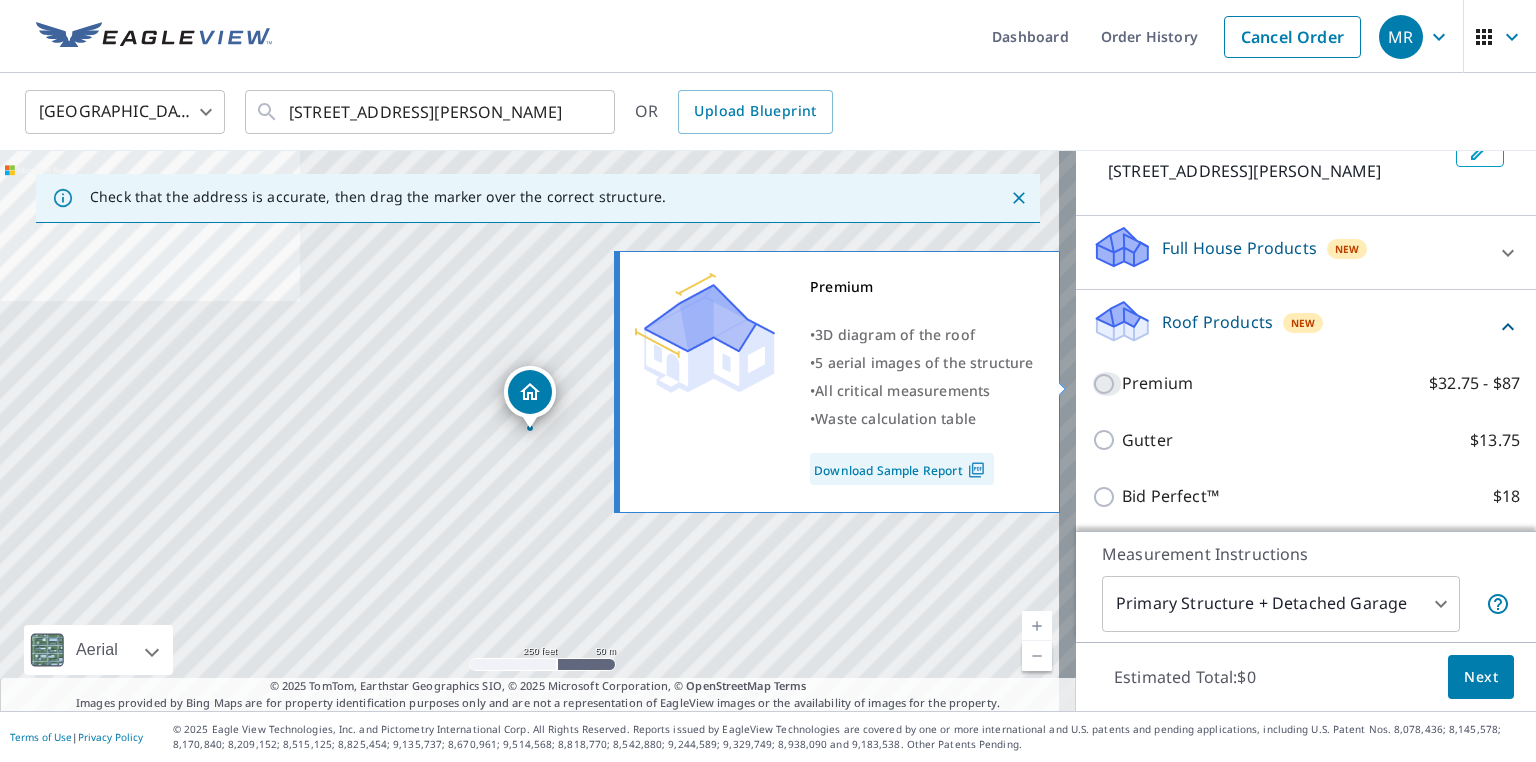 click on "Premium $32.75 - $87" at bounding box center (1107, 384) 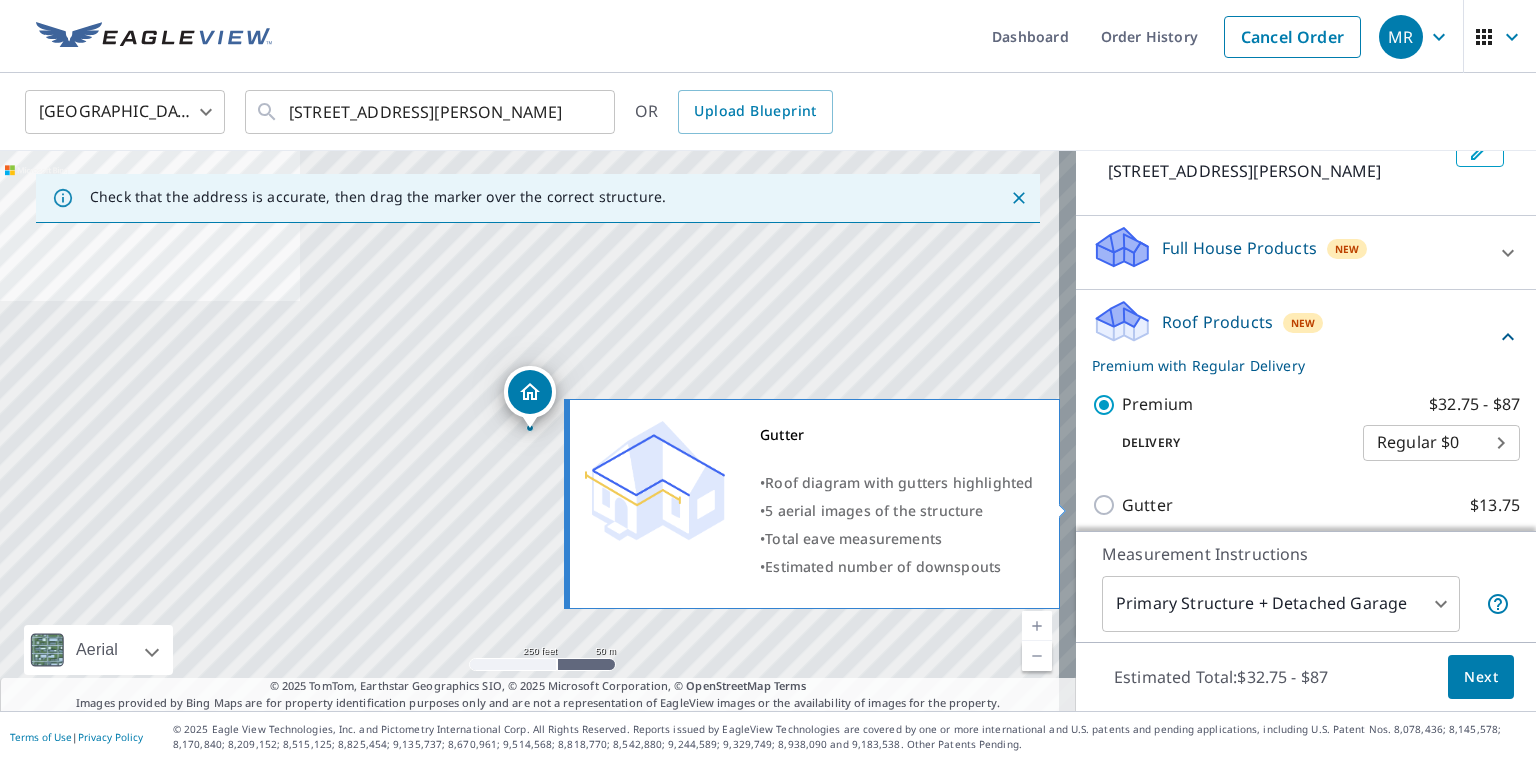 click on "Gutter $13.75" at bounding box center [1107, 505] 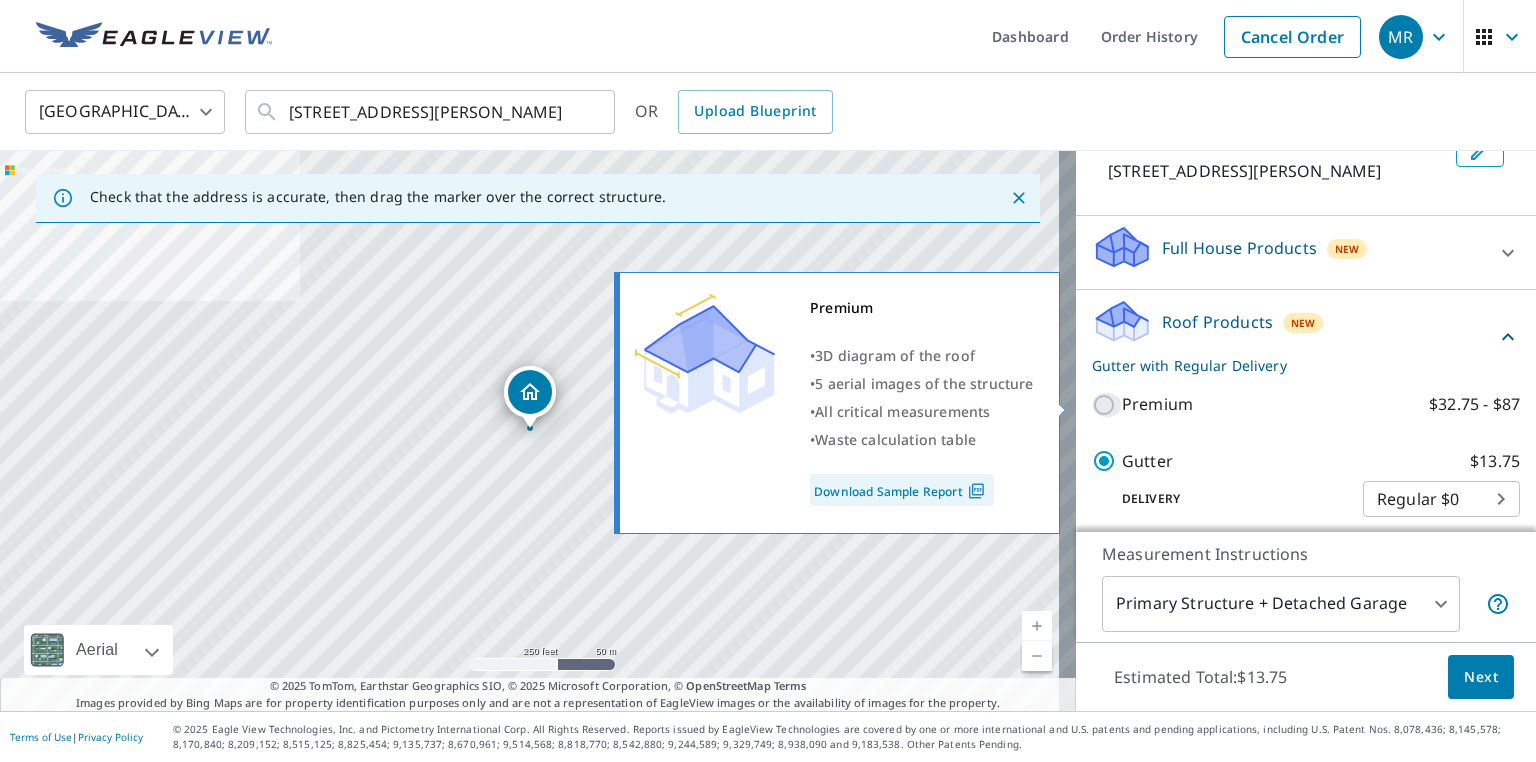 click on "Premium $32.75 - $87" at bounding box center [1107, 405] 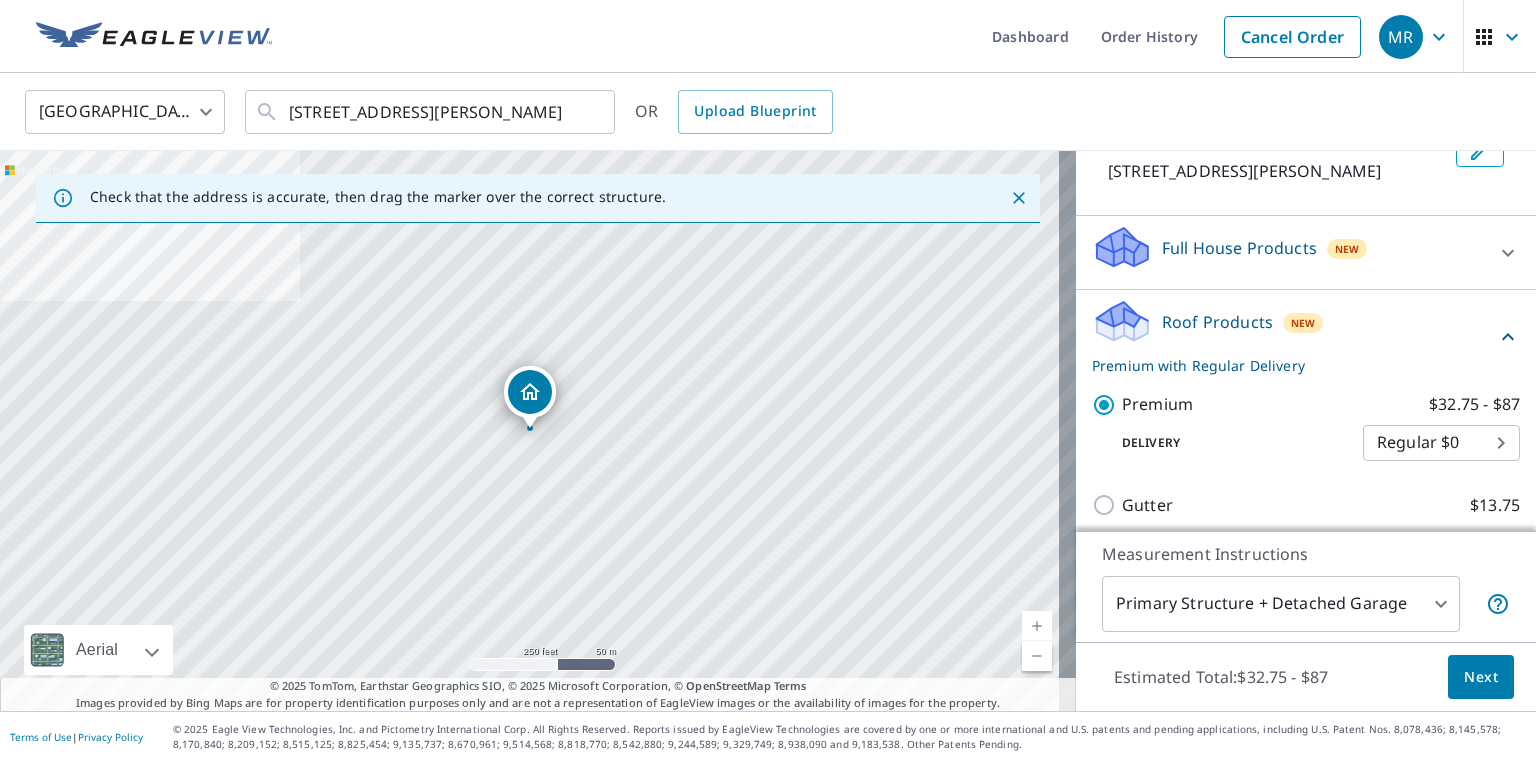 click on "Delivery Regular $0 8 ​" at bounding box center [1306, 439] 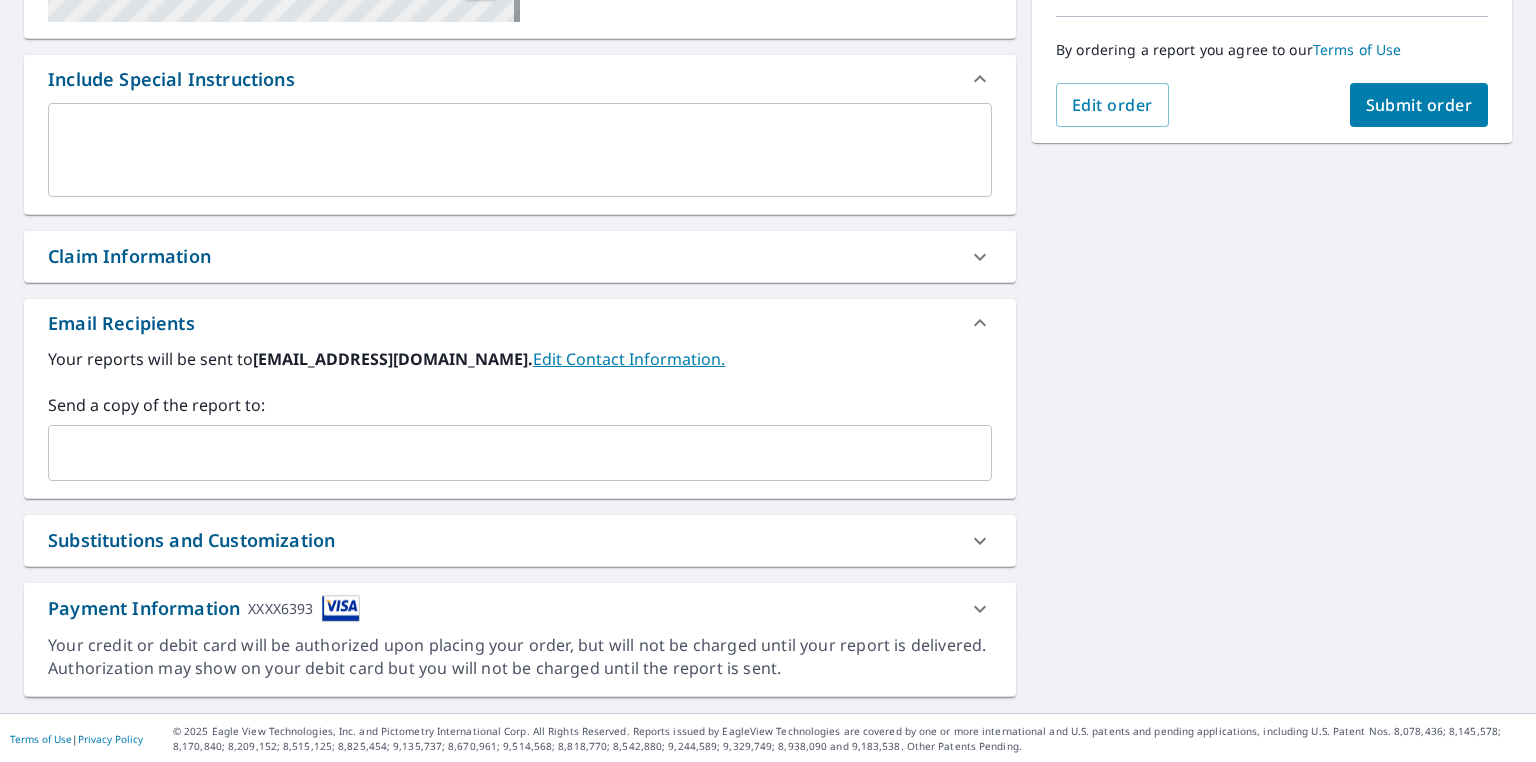 scroll, scrollTop: 0, scrollLeft: 0, axis: both 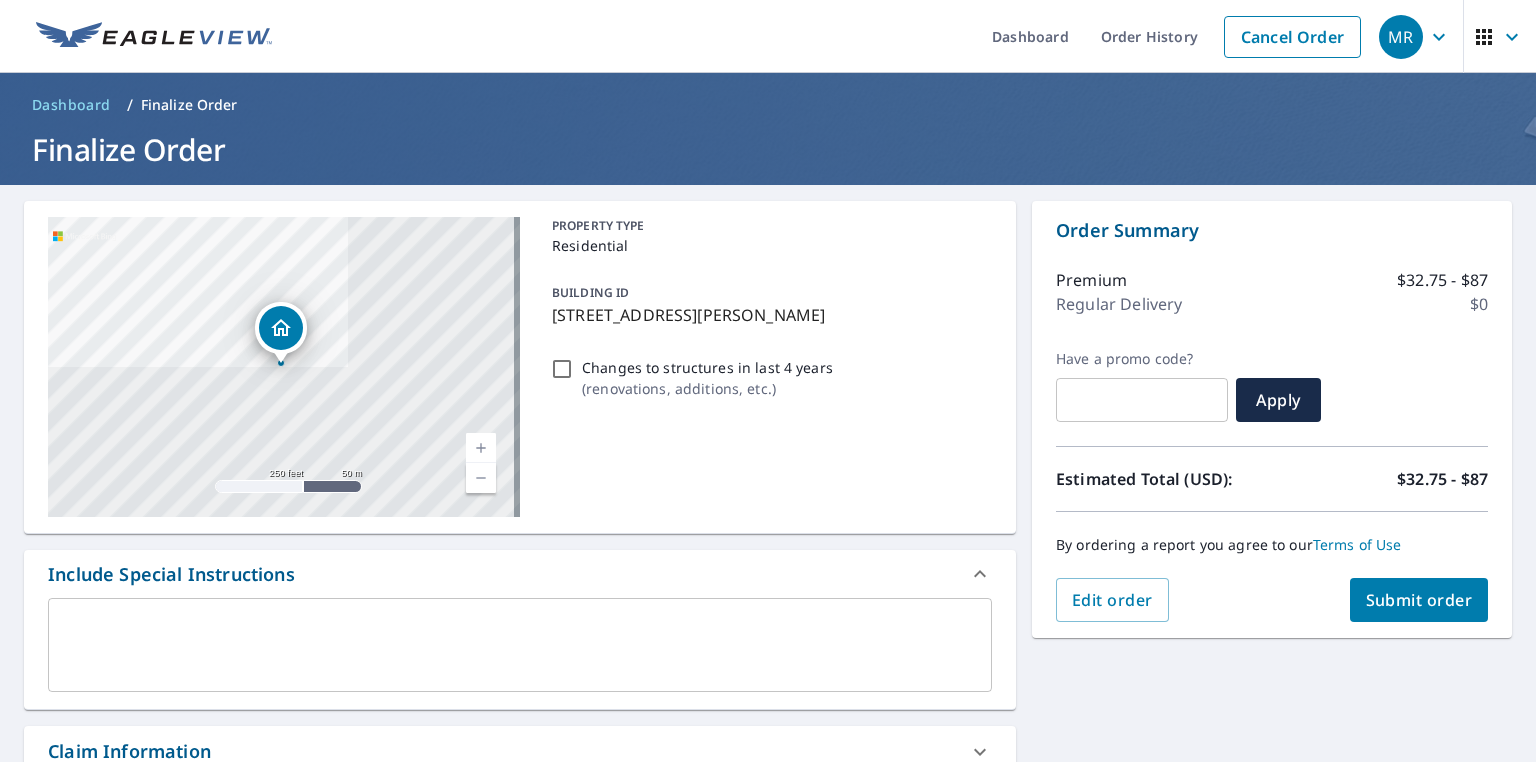 click on "Submit order" at bounding box center [1419, 600] 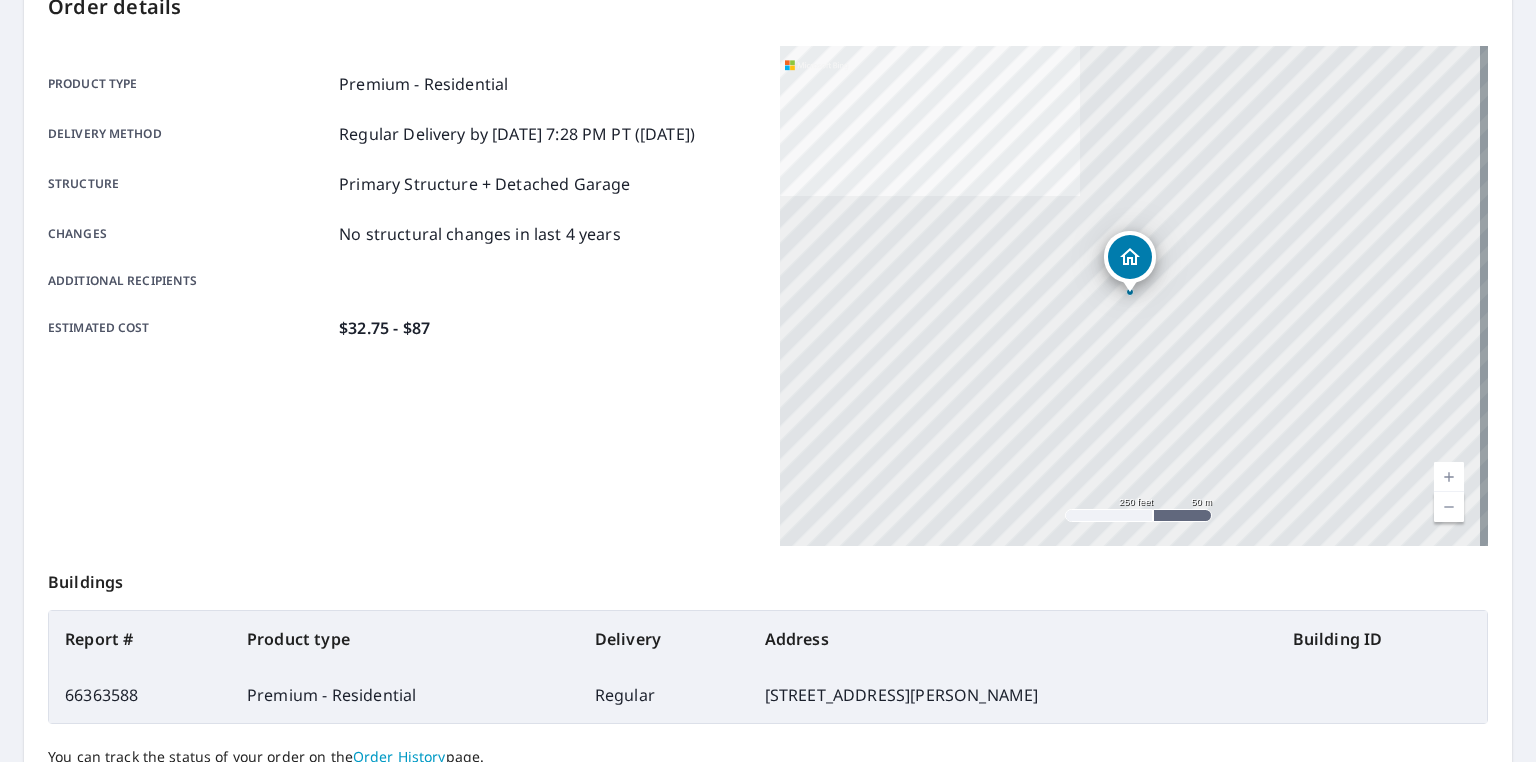 scroll, scrollTop: 413, scrollLeft: 0, axis: vertical 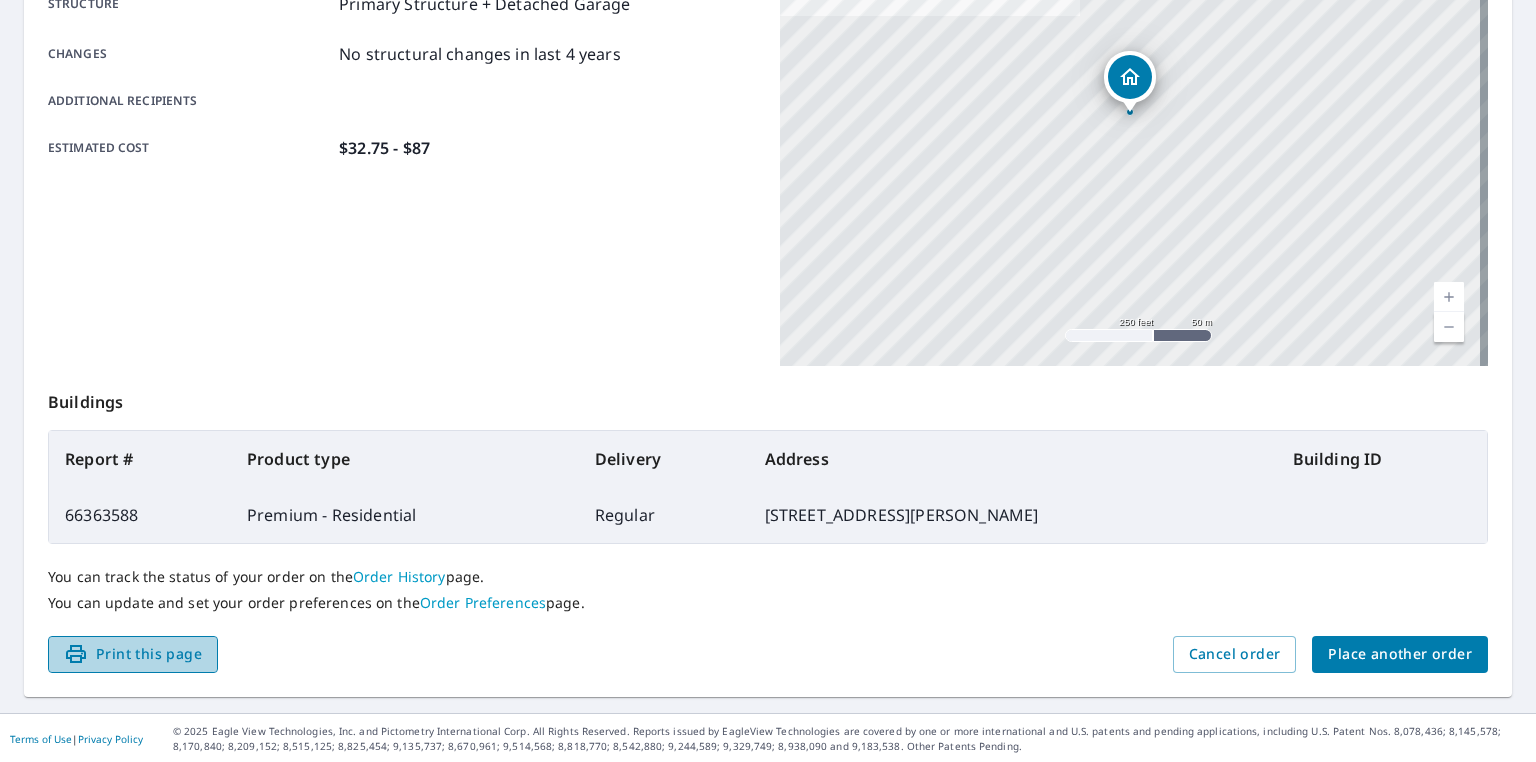 click on "Print this page" at bounding box center (133, 654) 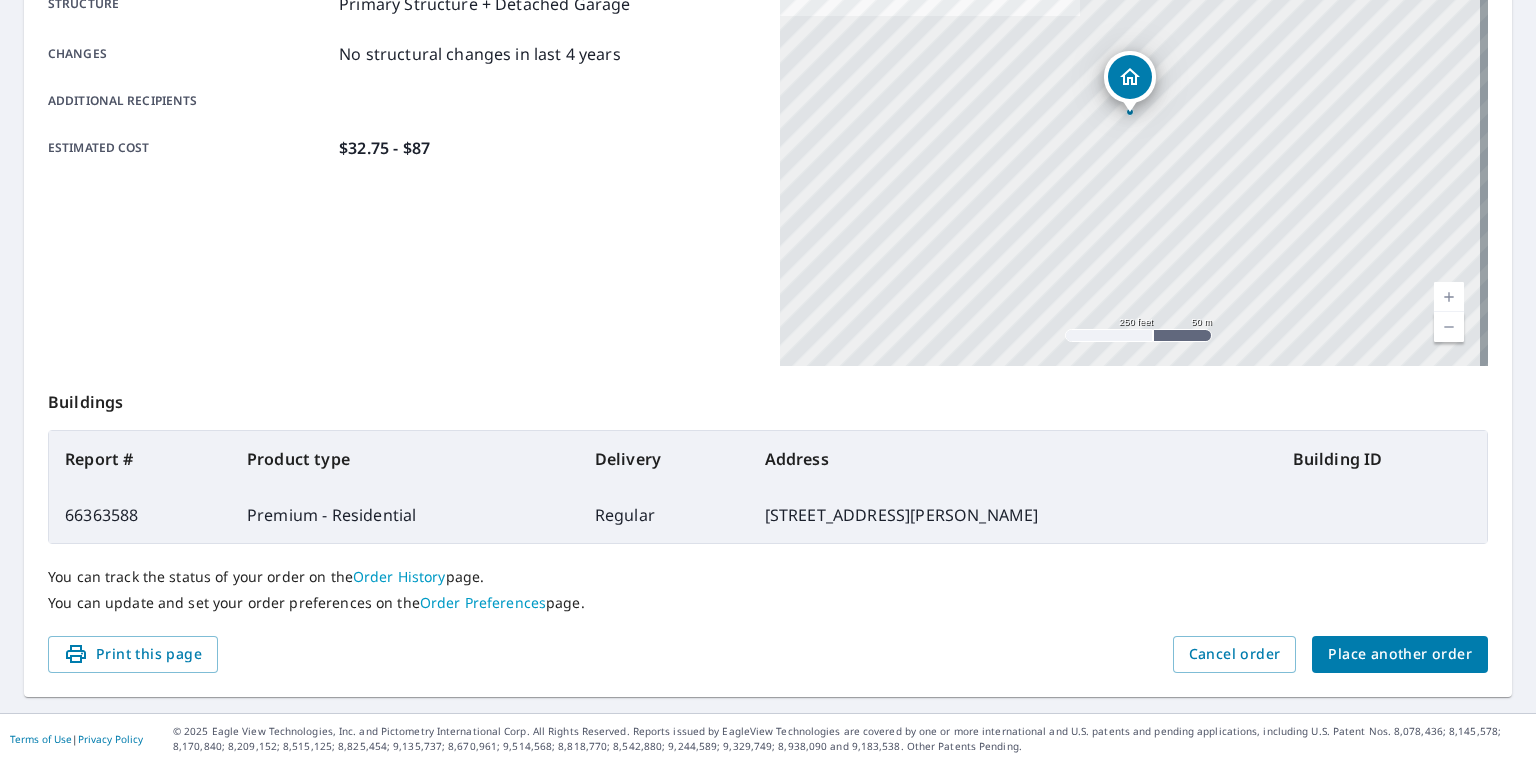 scroll, scrollTop: 0, scrollLeft: 0, axis: both 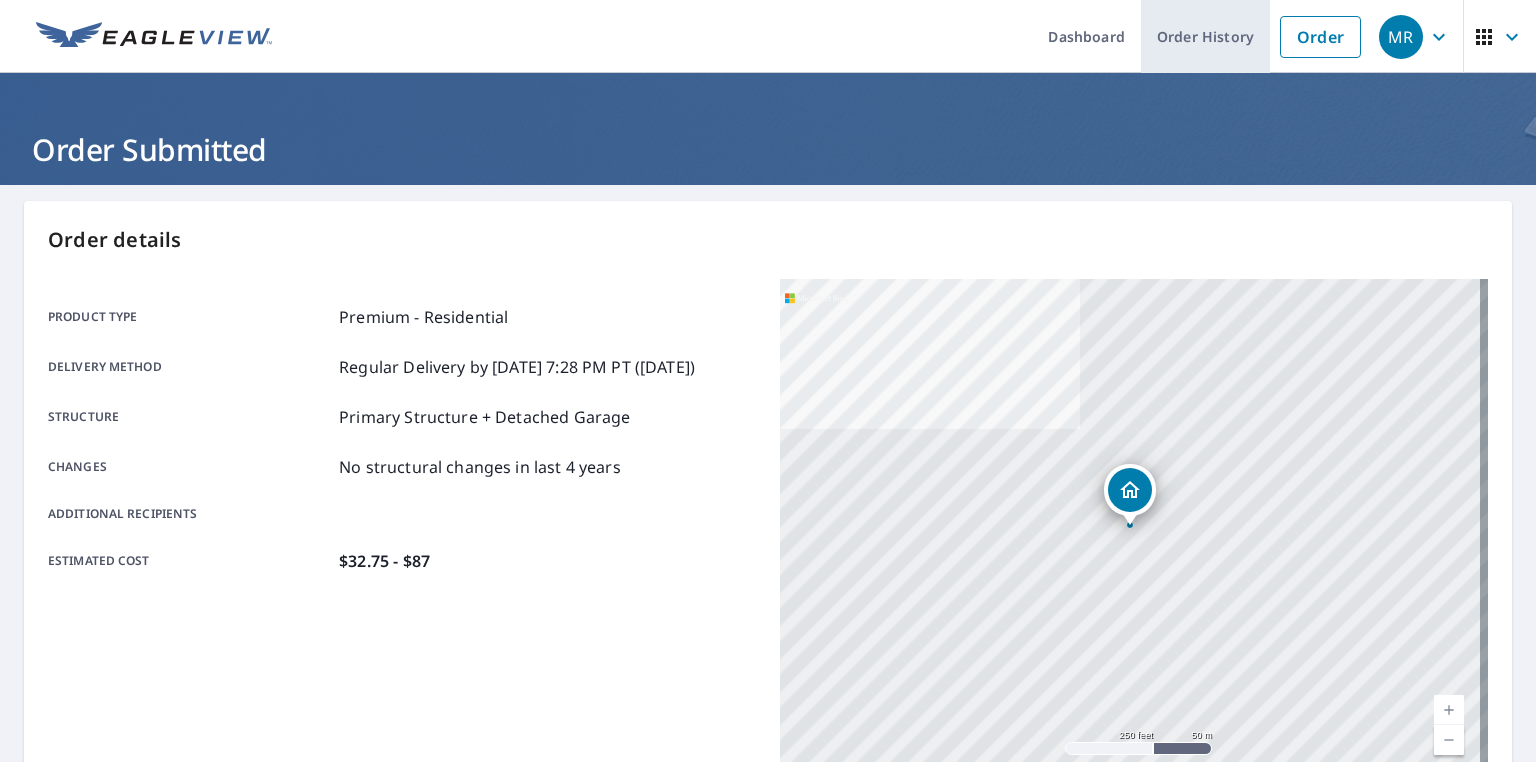 click on "Order History" at bounding box center (1205, 36) 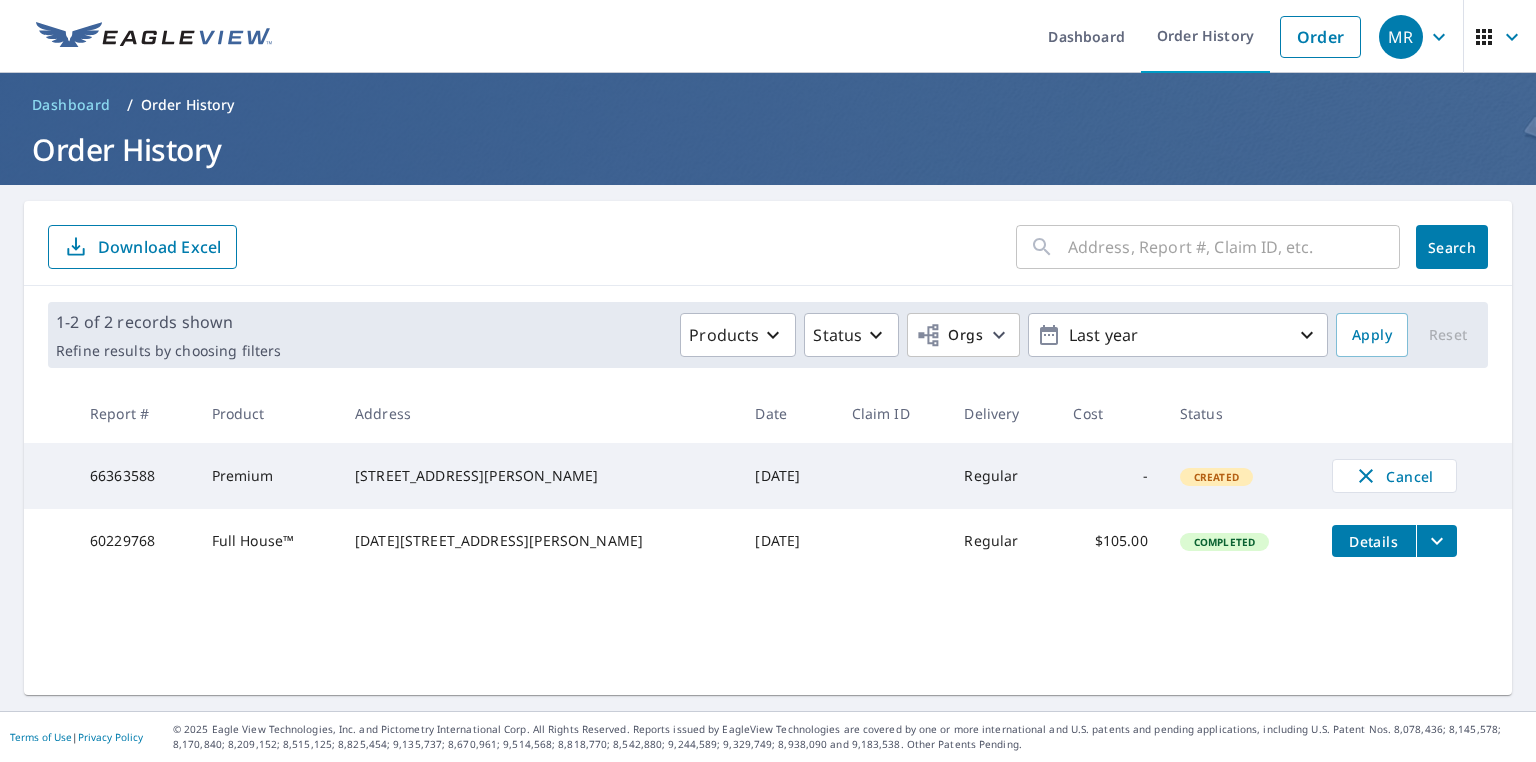 click 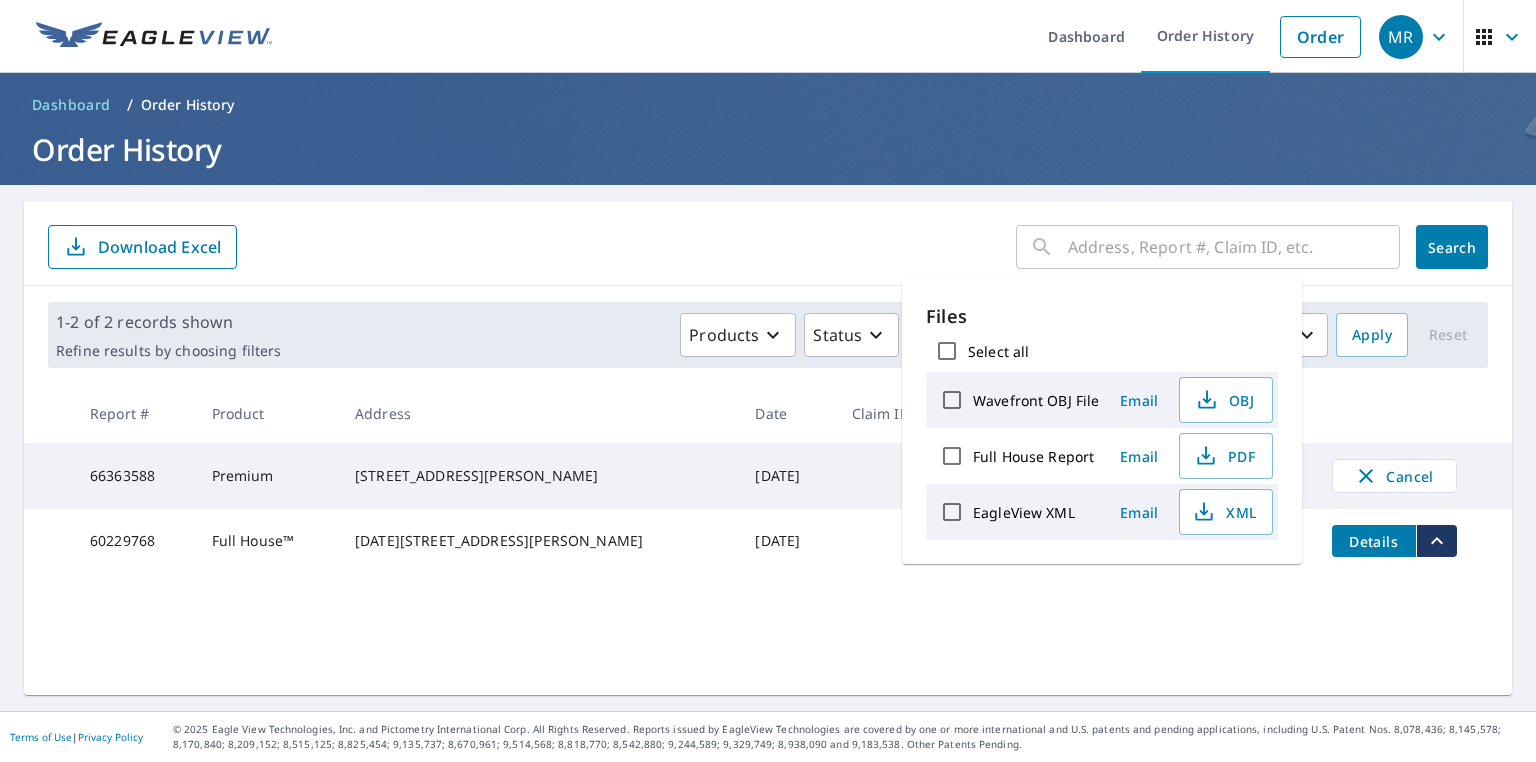 click on "​ Search Download Excel 1-2 of 2 records shown Refine results by choosing filters Products Status Orgs Last year Apply Reset Report # Product Address Date Claim ID Delivery Cost Status 66363588 Premium 5347 Nicholson Rd
Caledonia, WI 53126 Jul 11, 2025 Regular - Created Cancel 60229768 Full House™ 1227 Noel Ct
South Milwaukee, WI 53172 Jul 14, 2024 Regular $105.00 Completed Details" at bounding box center [768, 448] 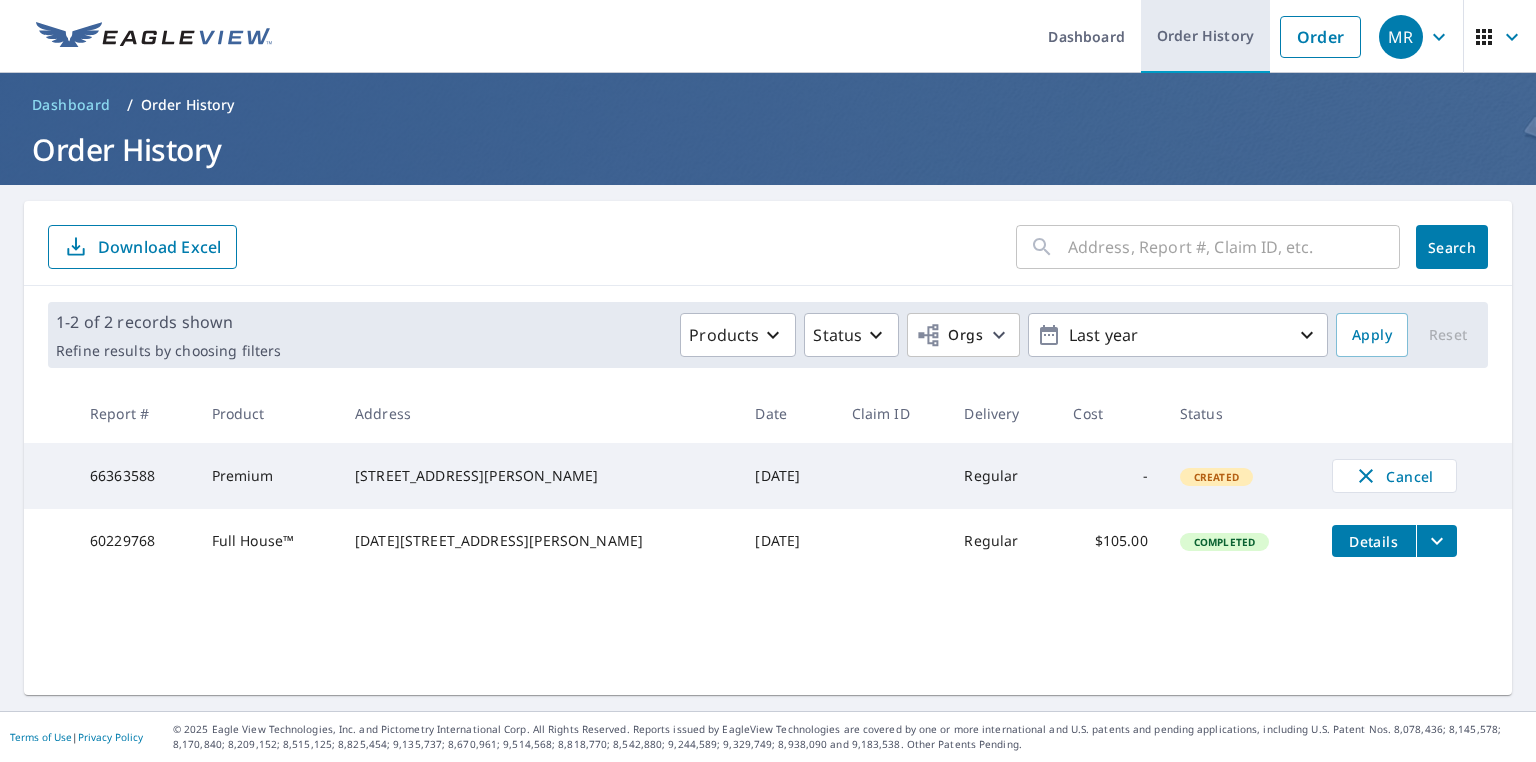click on "Order History" at bounding box center (1205, 36) 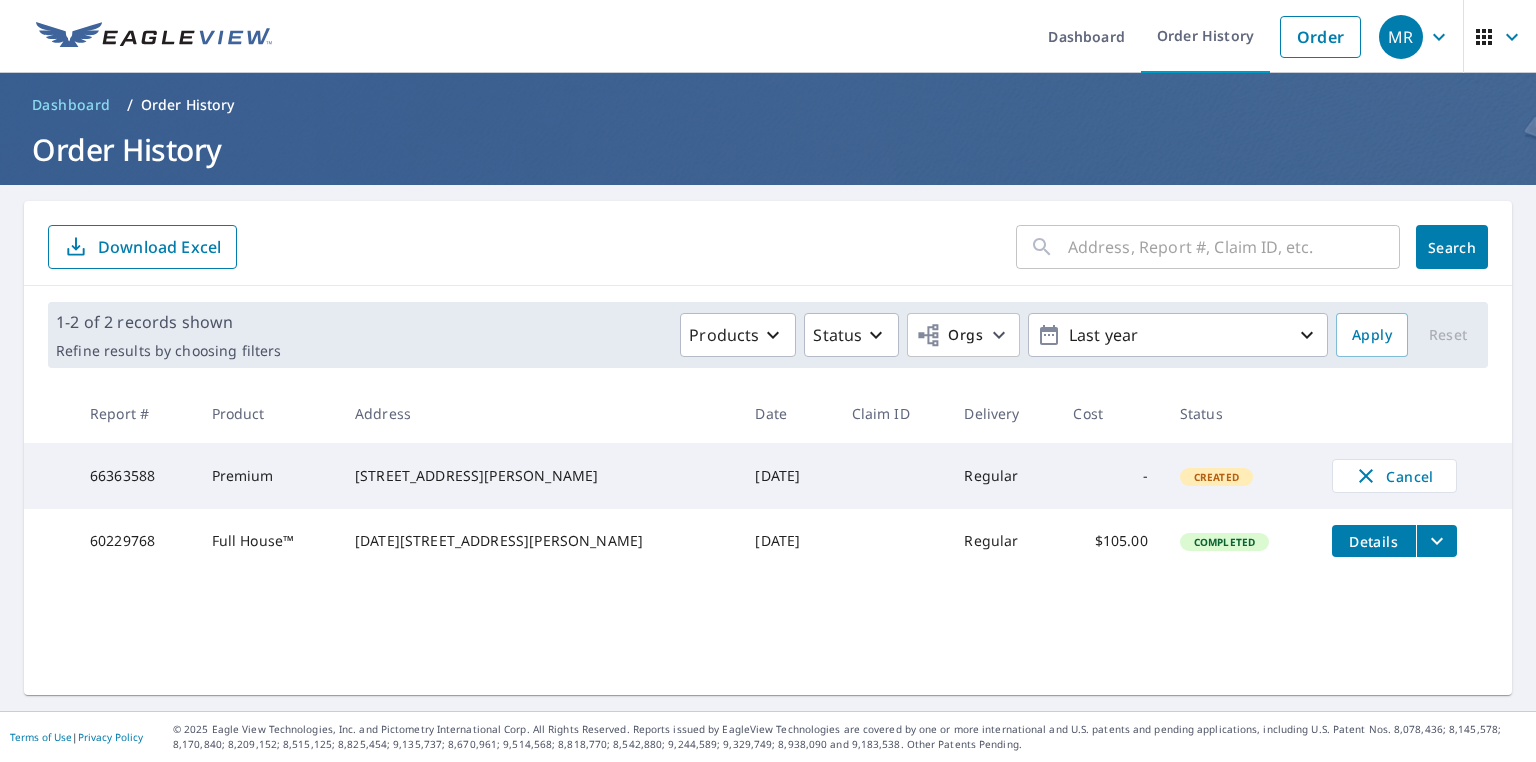 click on "​ Search Download Excel" at bounding box center (768, 243) 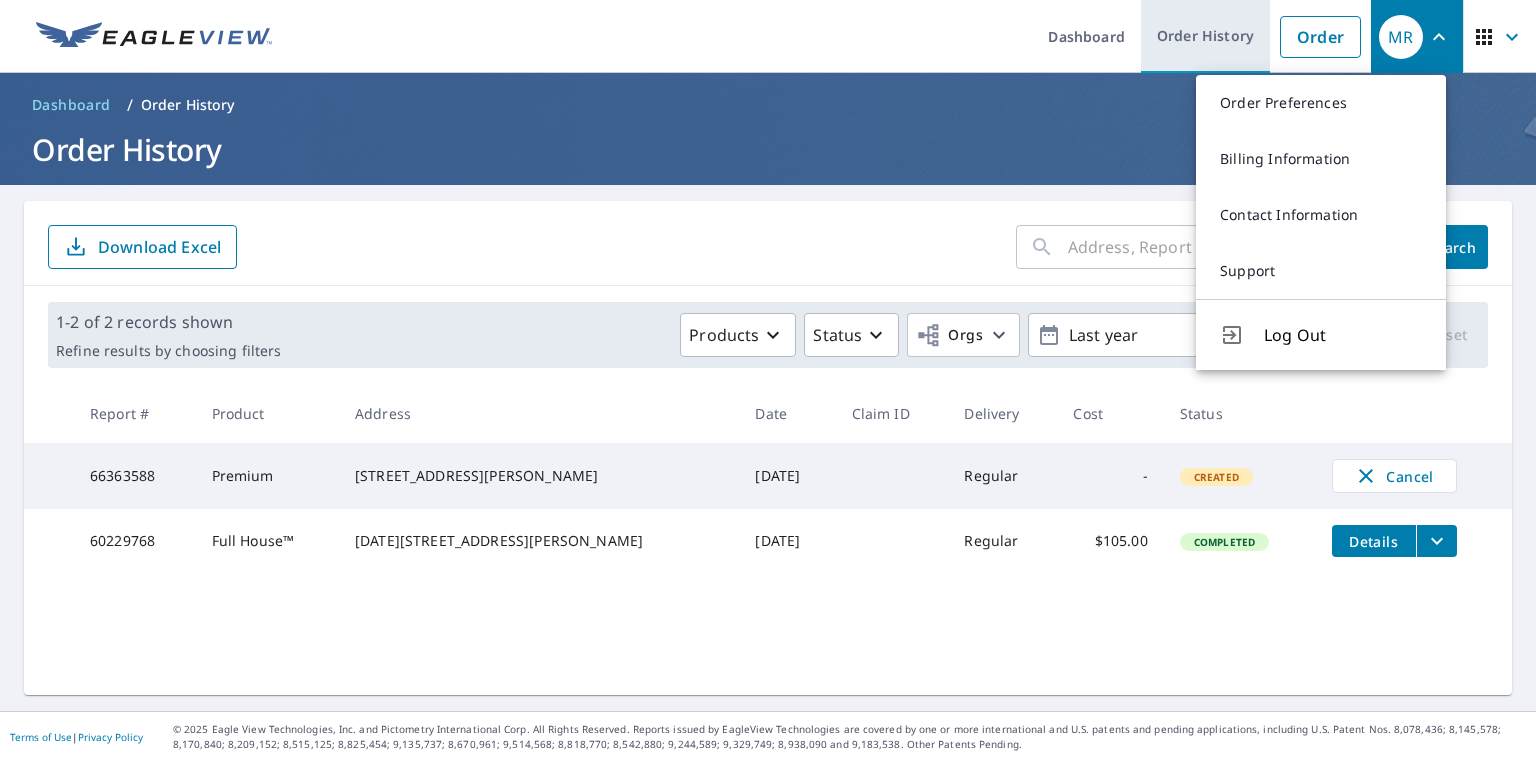 click on "Order History" at bounding box center [1205, 36] 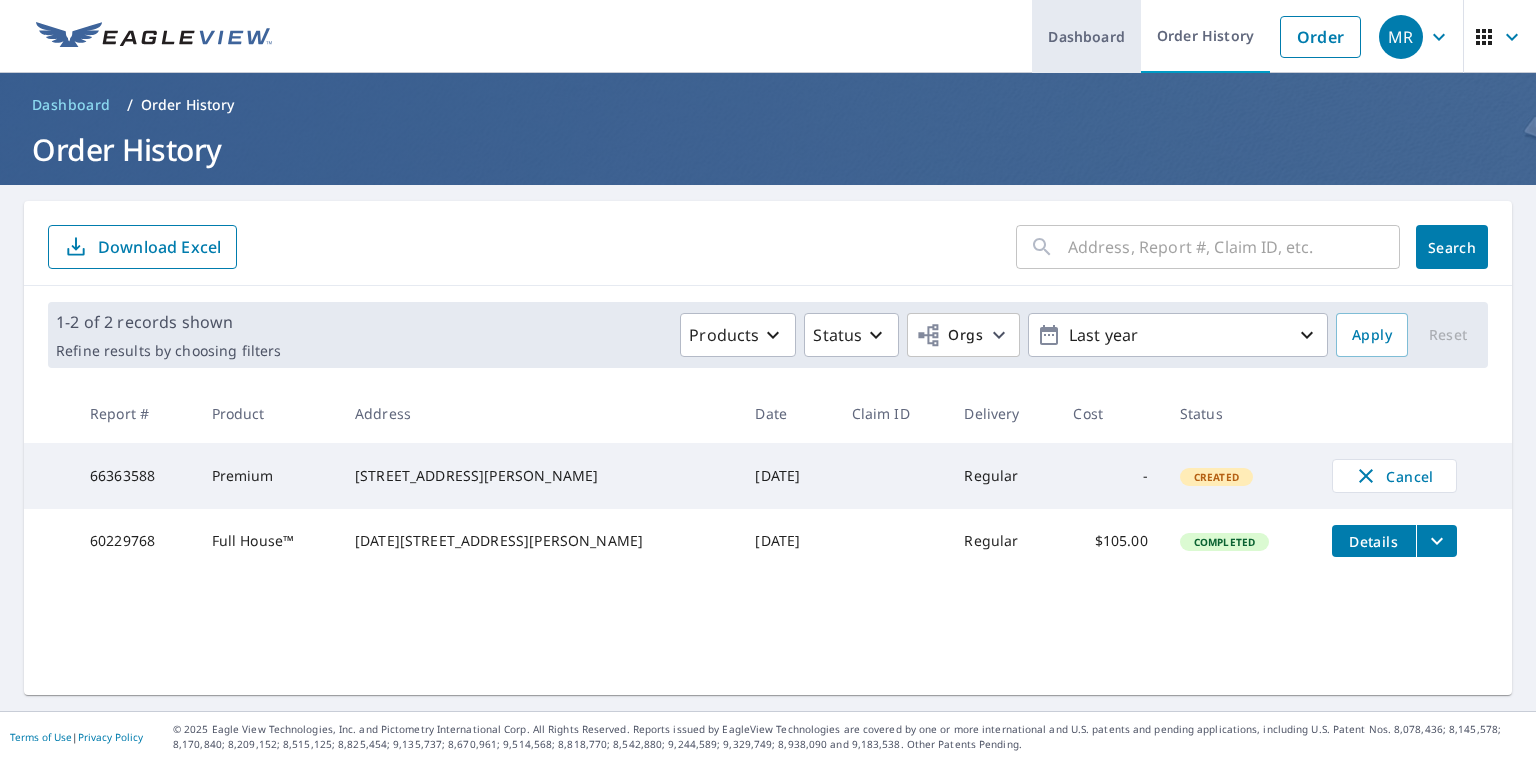 click on "Dashboard" at bounding box center [1086, 36] 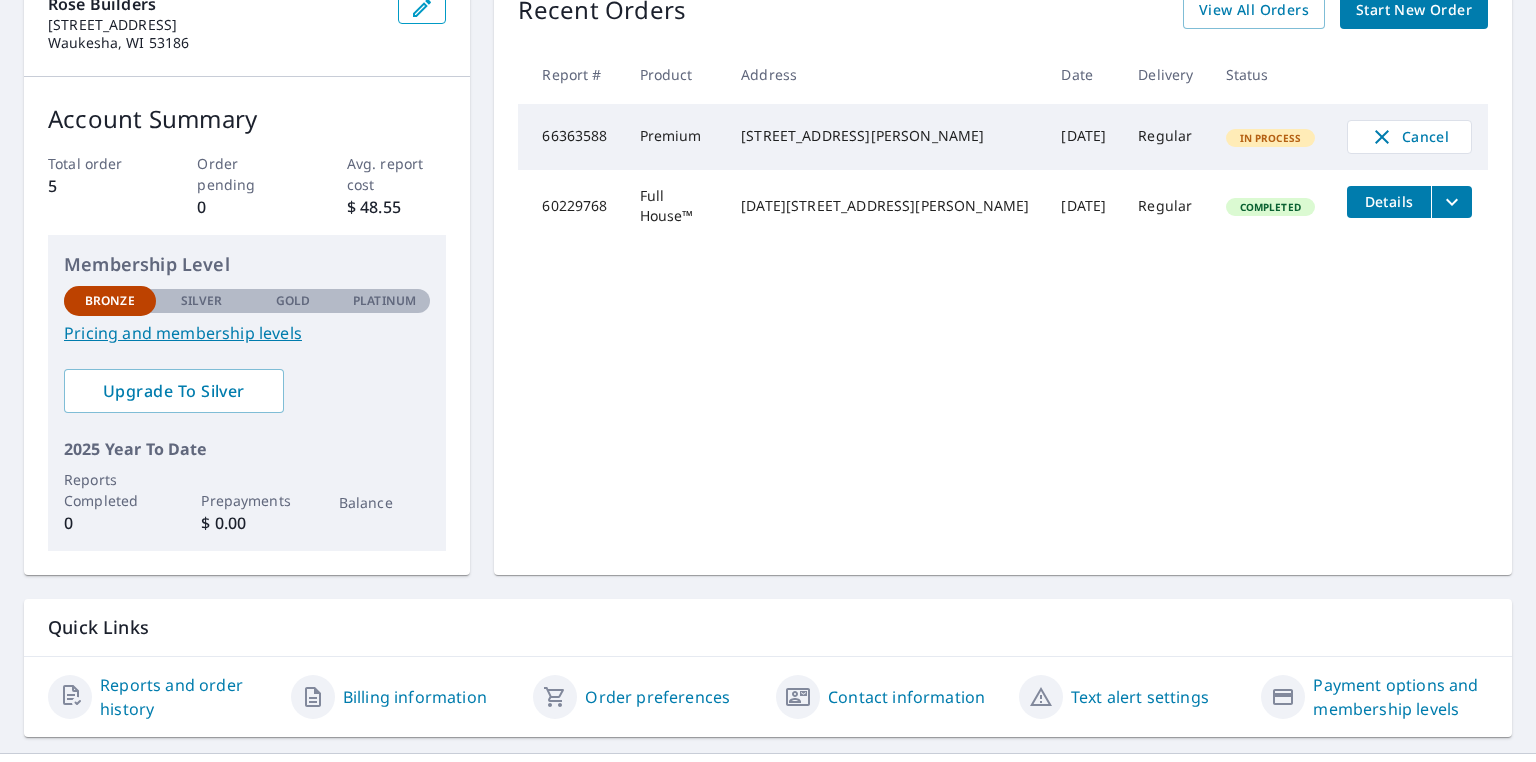 scroll, scrollTop: 273, scrollLeft: 0, axis: vertical 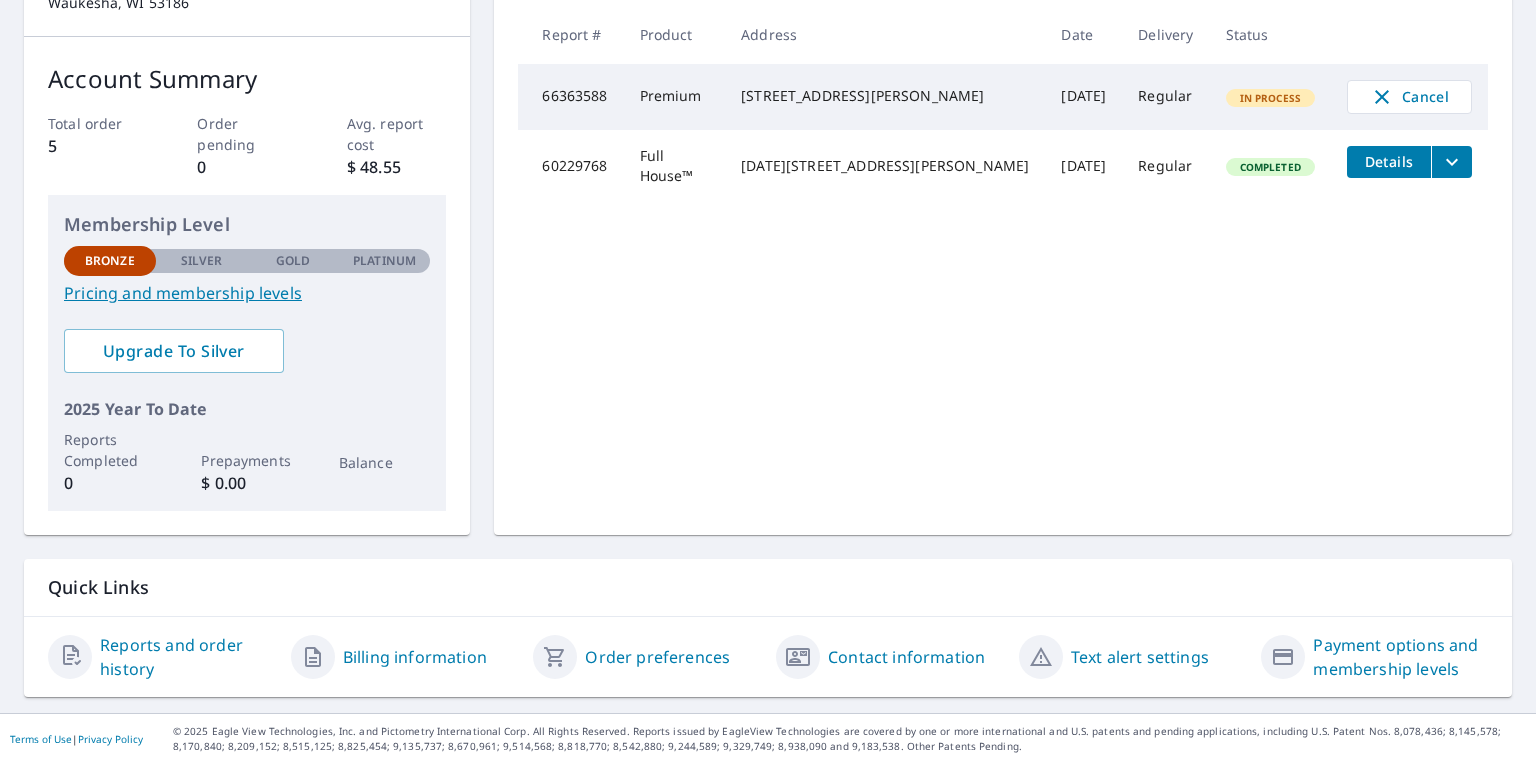click on "Billing information" at bounding box center (415, 657) 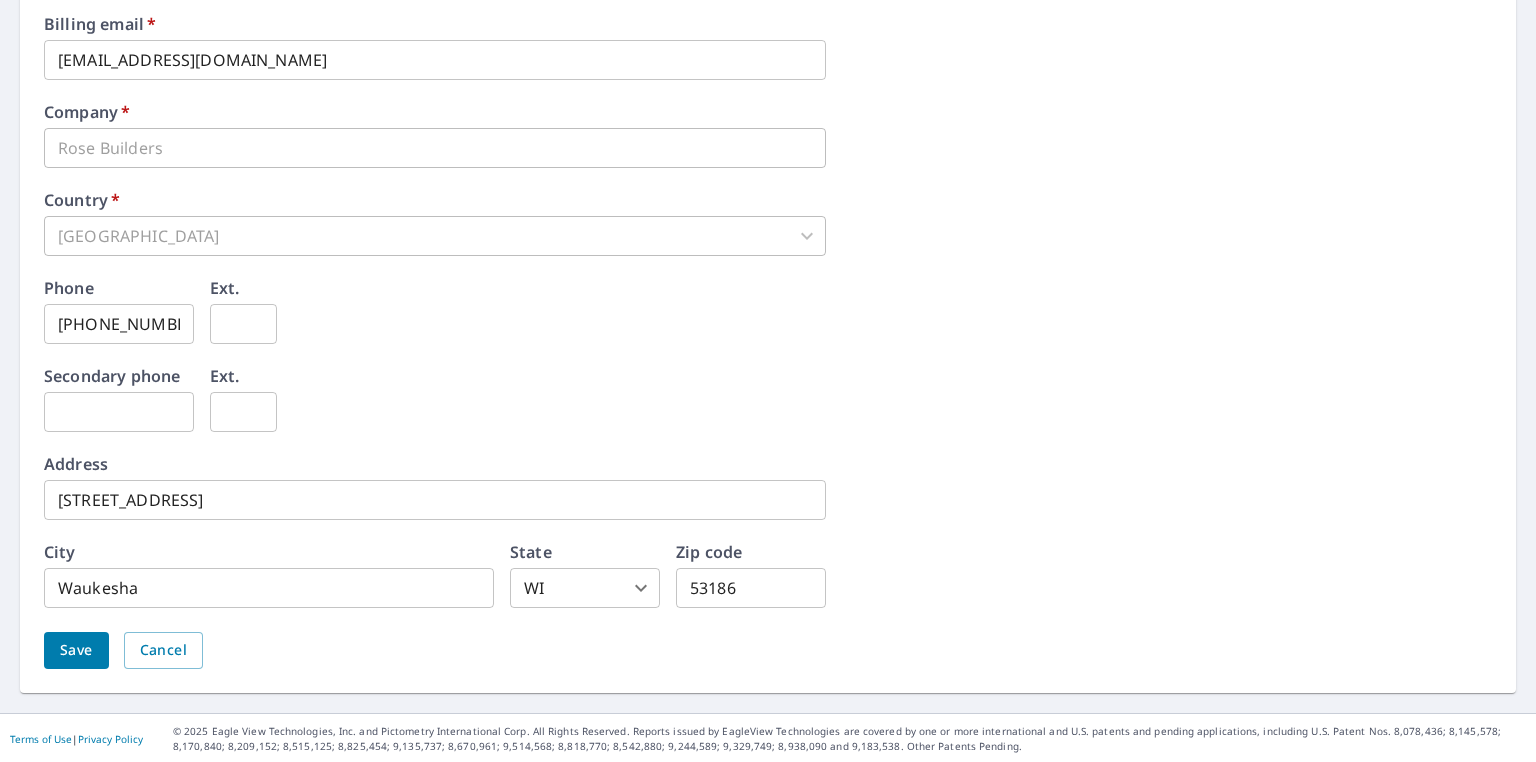 scroll, scrollTop: 0, scrollLeft: 0, axis: both 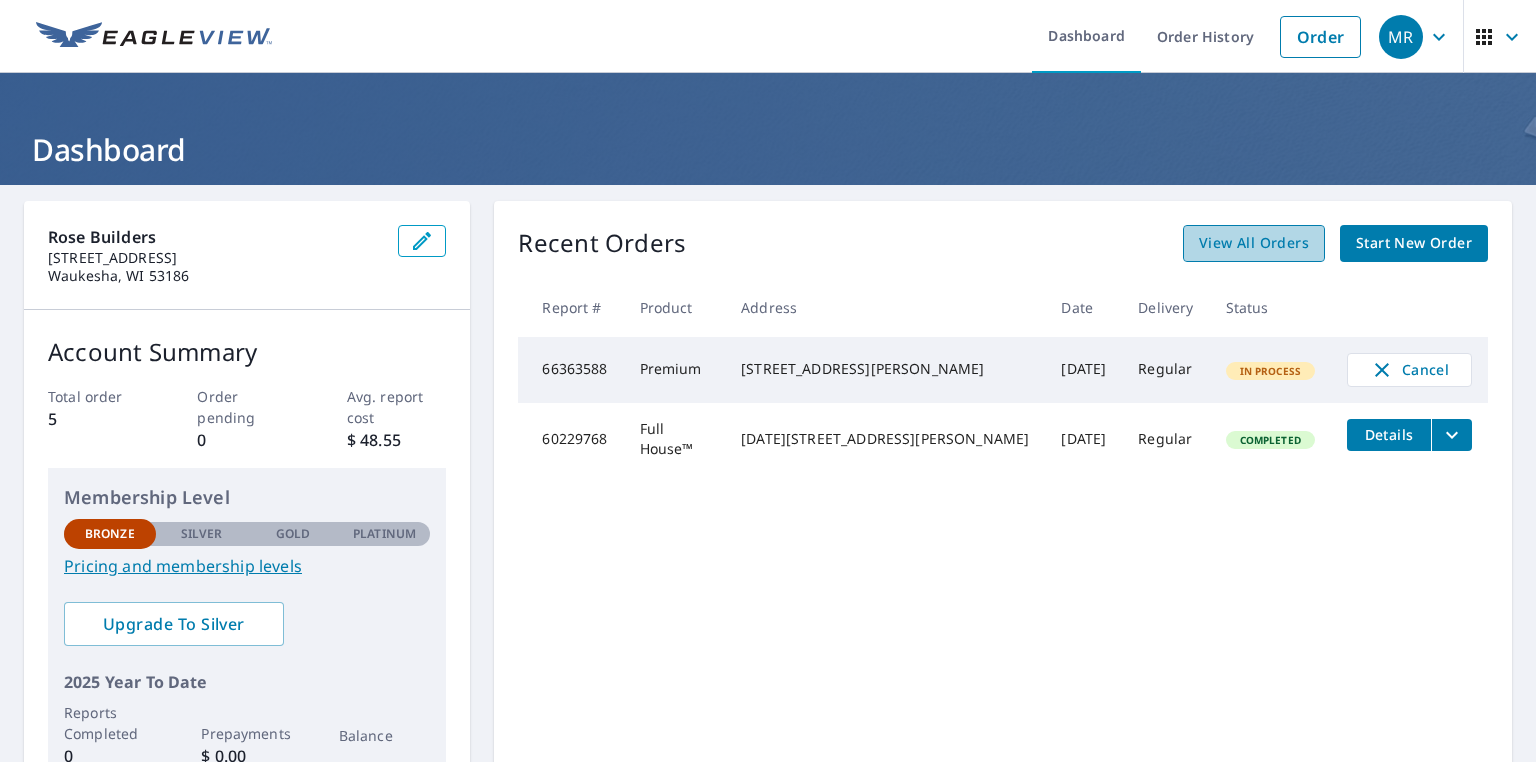click on "View All Orders" at bounding box center (1254, 243) 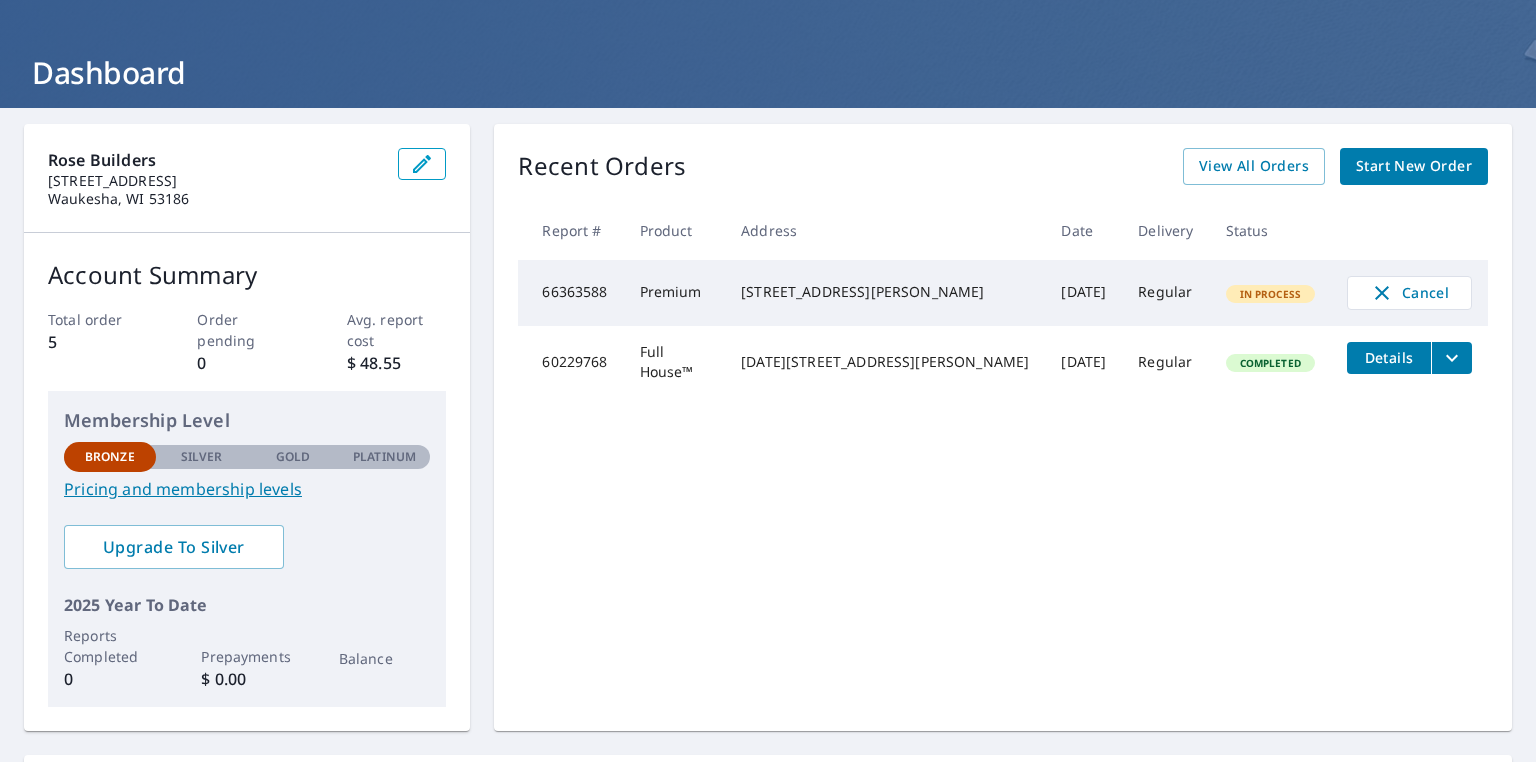 scroll, scrollTop: 0, scrollLeft: 0, axis: both 